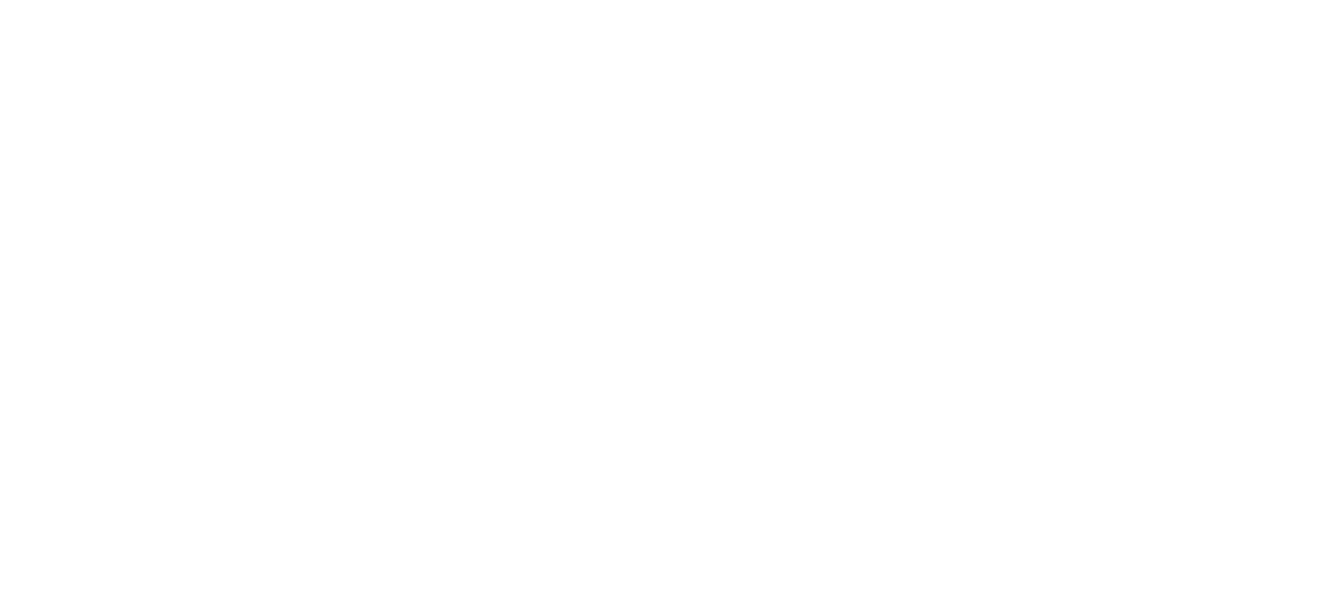 scroll, scrollTop: 0, scrollLeft: 0, axis: both 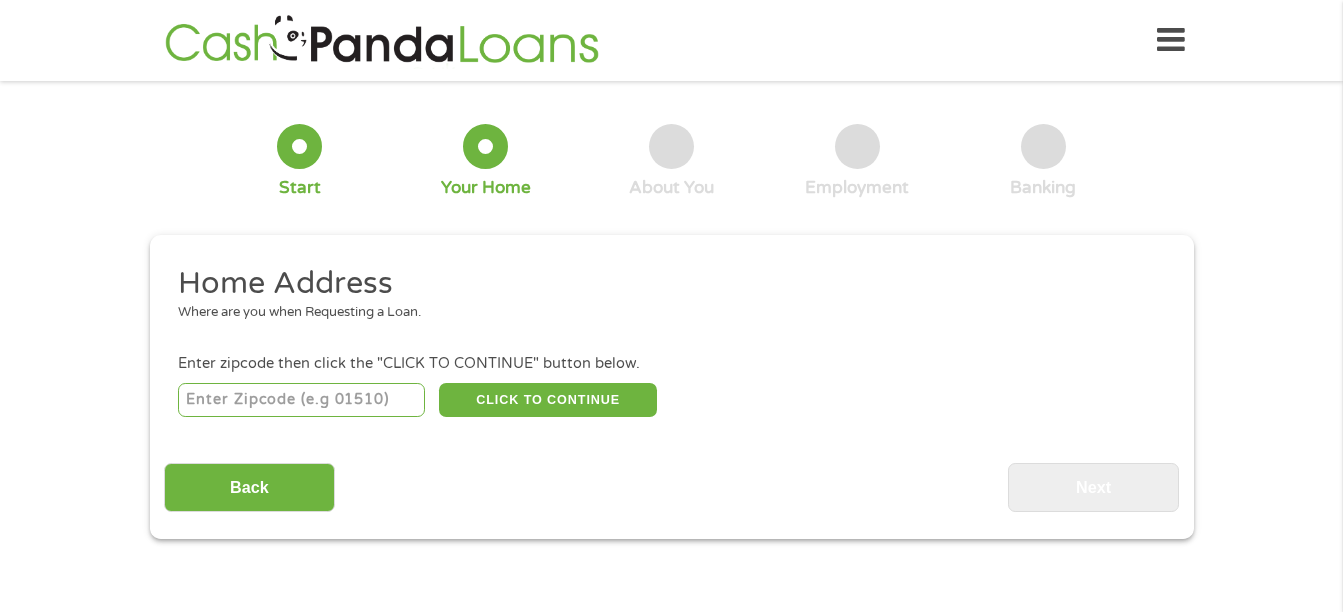 click at bounding box center (301, 400) 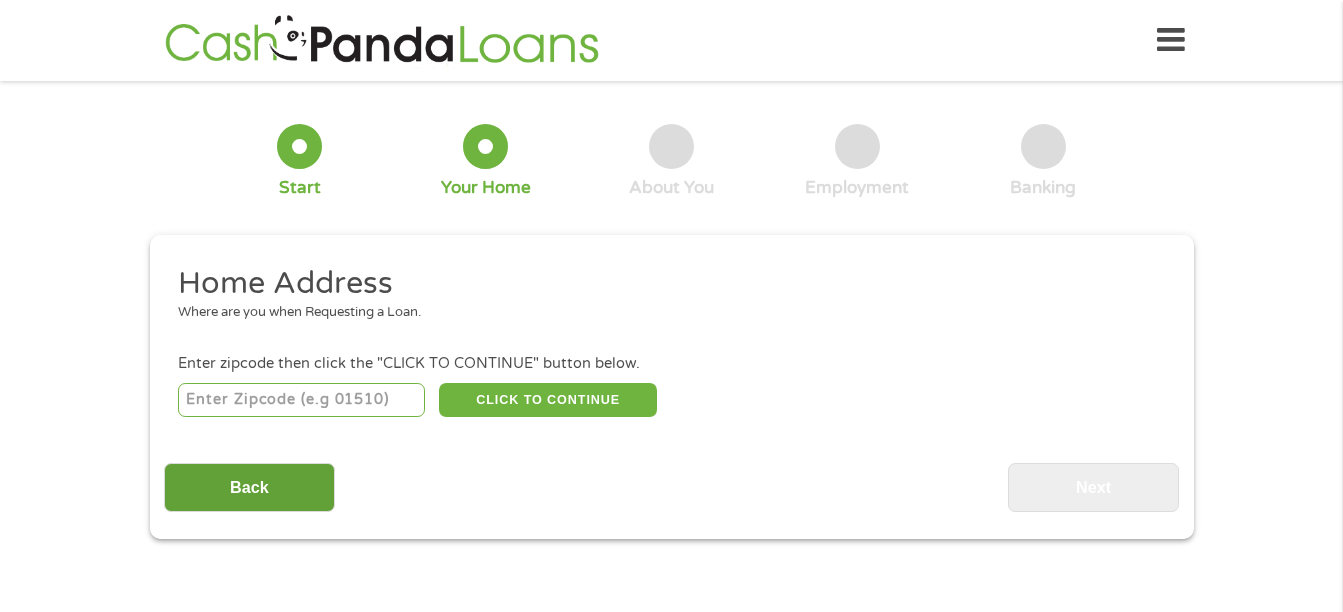 type on "[POSTAL_CODE]" 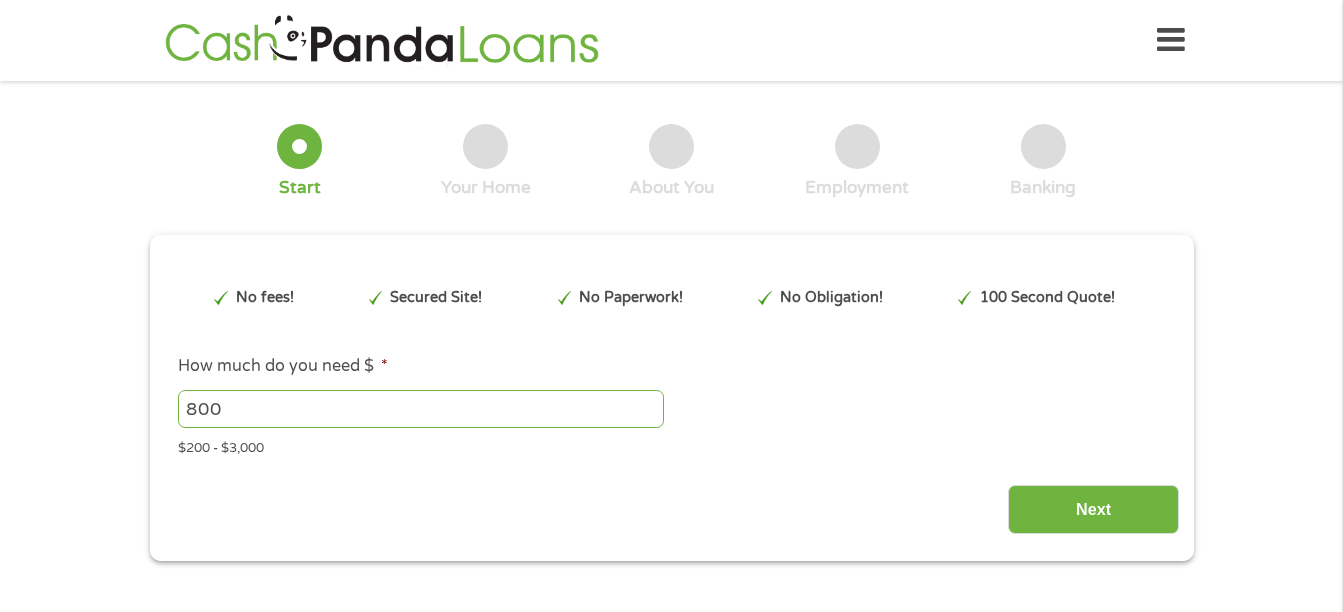 scroll, scrollTop: 8, scrollLeft: 8, axis: both 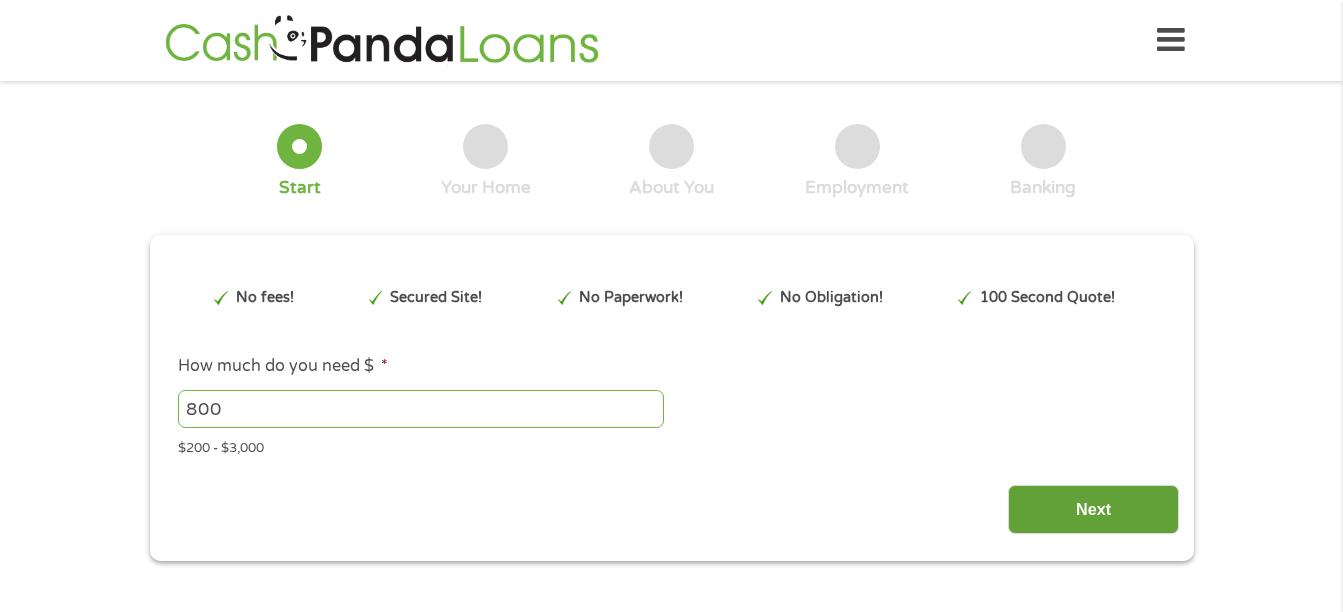 click on "Next" at bounding box center (1093, 509) 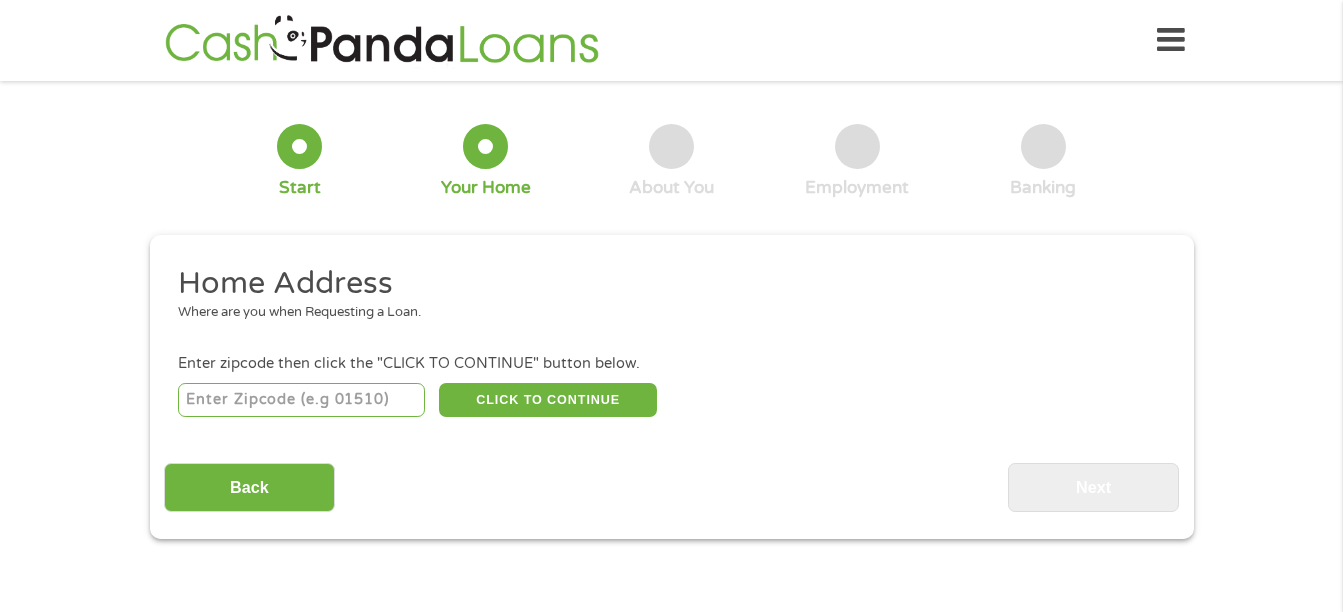 scroll, scrollTop: 8, scrollLeft: 8, axis: both 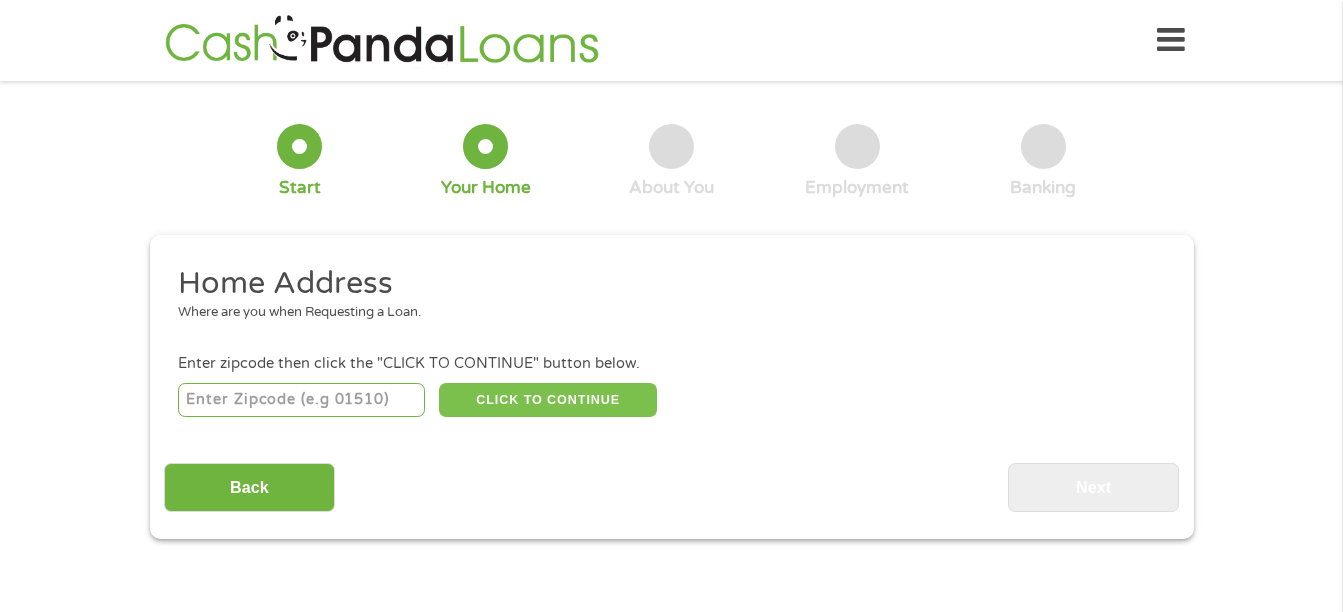 type on "[POSTAL_CODE]" 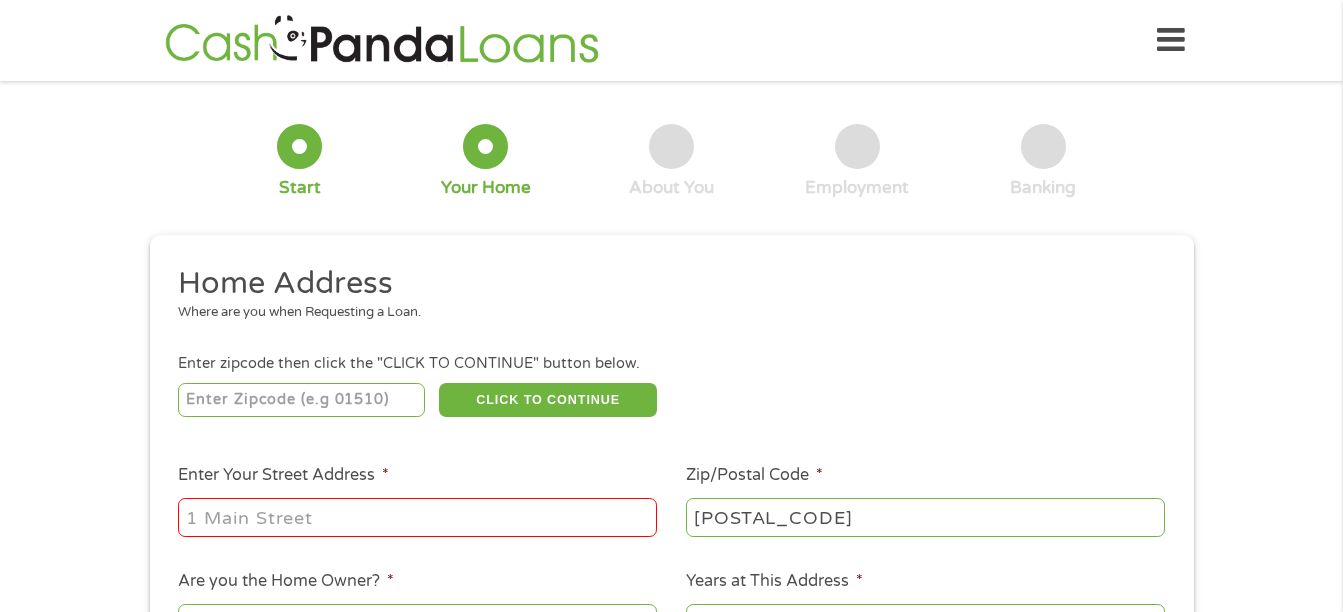 click on "Home Address Where are you when Requesting a Loan.
Enter zipcode then click the "CLICK TO CONTINUE" button below.
[POSTAL_CODE]
CLICK TO CONTINUE
Please recheck your Zipcode, it seems to be Incorrect Enter Your Street Address * Zip/Postal Code * [POSTAL_CODE] This field is hidden when viewing the form City * [CITY] This field is hidden when viewing the form State * Alabama Alaska Arizona Arkansas California Colorado Connecticut Delaware Florida Georgia Hawaii Idaho Illinois Indiana Iowa Kansas Kentucky Louisiana Maine Maryland Massachusetts Michigan Minnesota Mississippi Missouri Montana Nebraska Nevada New Hampshire New Jersey New Mexico North Carolina North Dakota Ohio Oklahoma Oregon Pennsylvania Rhode Island South Carolina South Dakota Tennessee Texas Utah Vermont Virginia Washington West Virginia Wisconsin Wyoming Are you the Home Owner? * No Yes Years at This Address * 1 Year or less 1 - 2 Years 2 - 4 Years Over 4 Years Loan Purpose * --- Choose one --- Pay Bills Debt Consolidation Home Improvement" at bounding box center [671, 531] 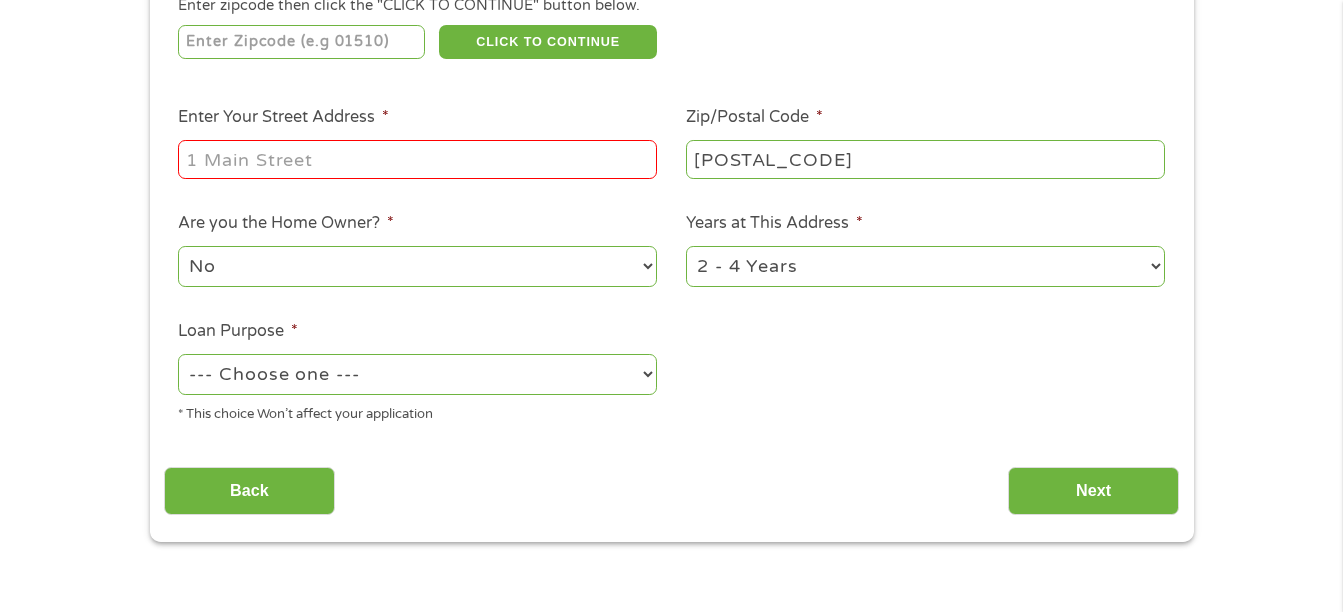 scroll, scrollTop: 360, scrollLeft: 0, axis: vertical 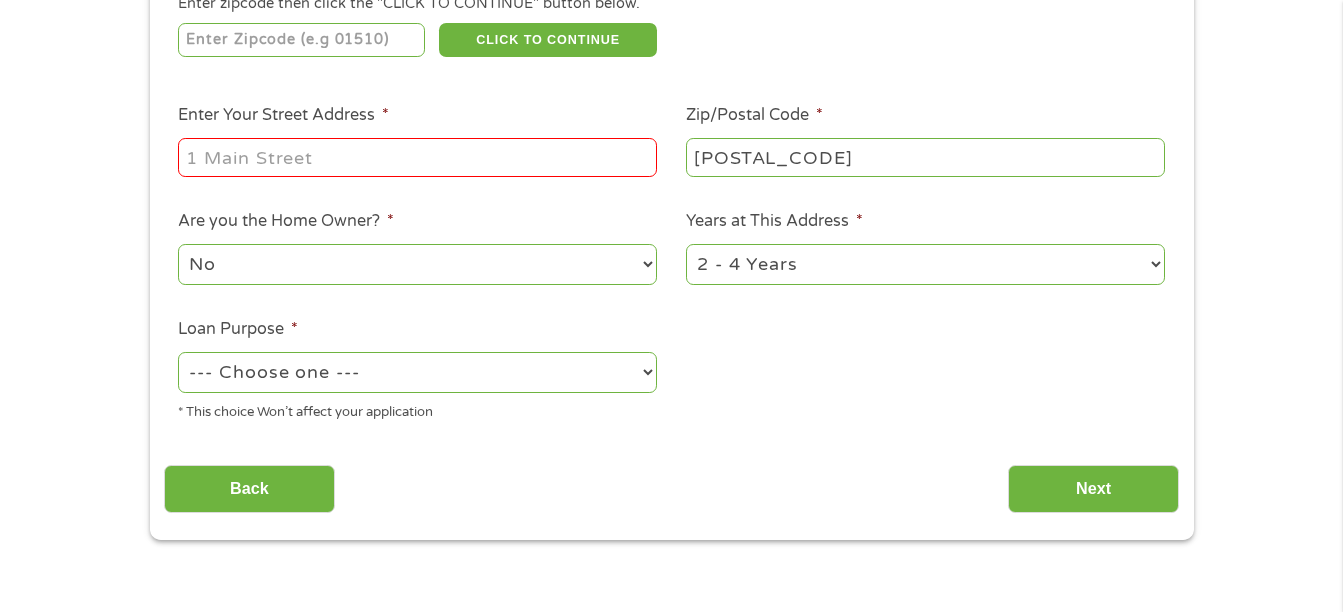 click on "Enter Your Street Address *" at bounding box center [417, 157] 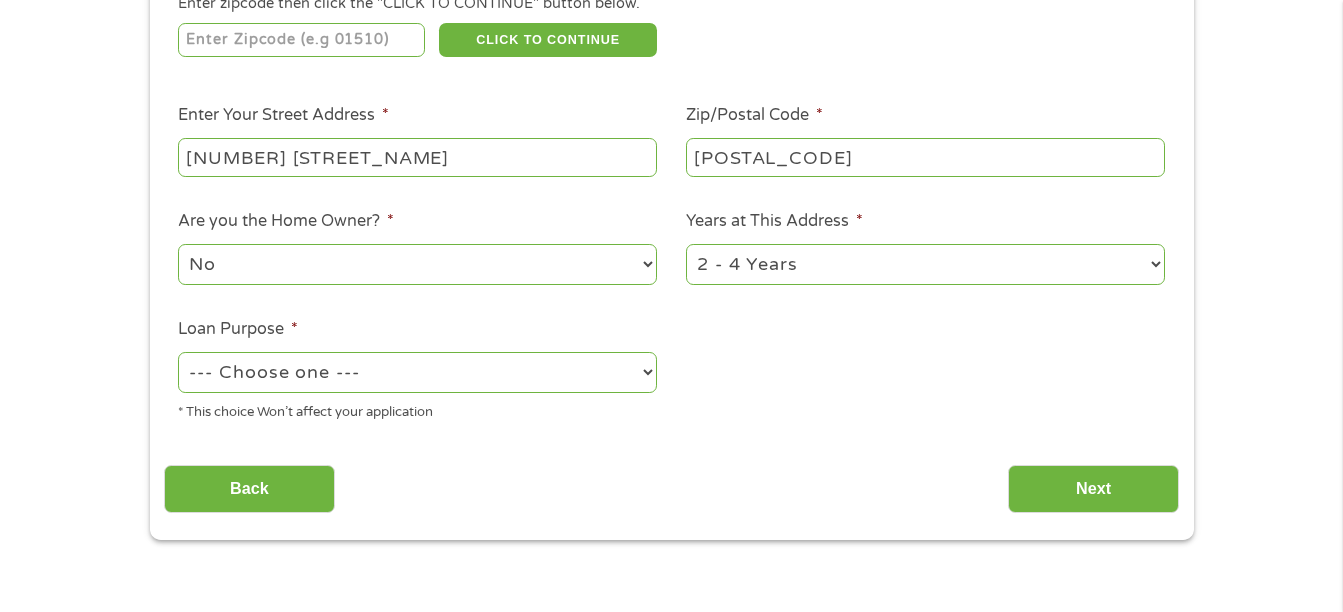 type on "[NUMBER] [STREET_NAME]" 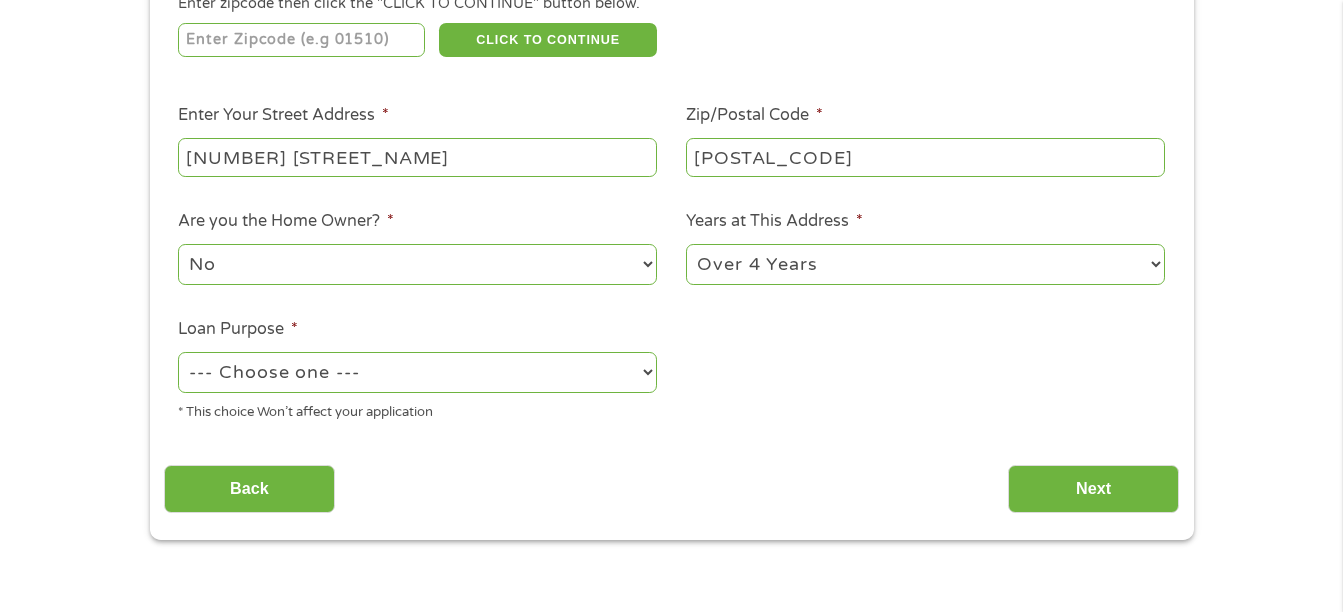 select on "paybills" 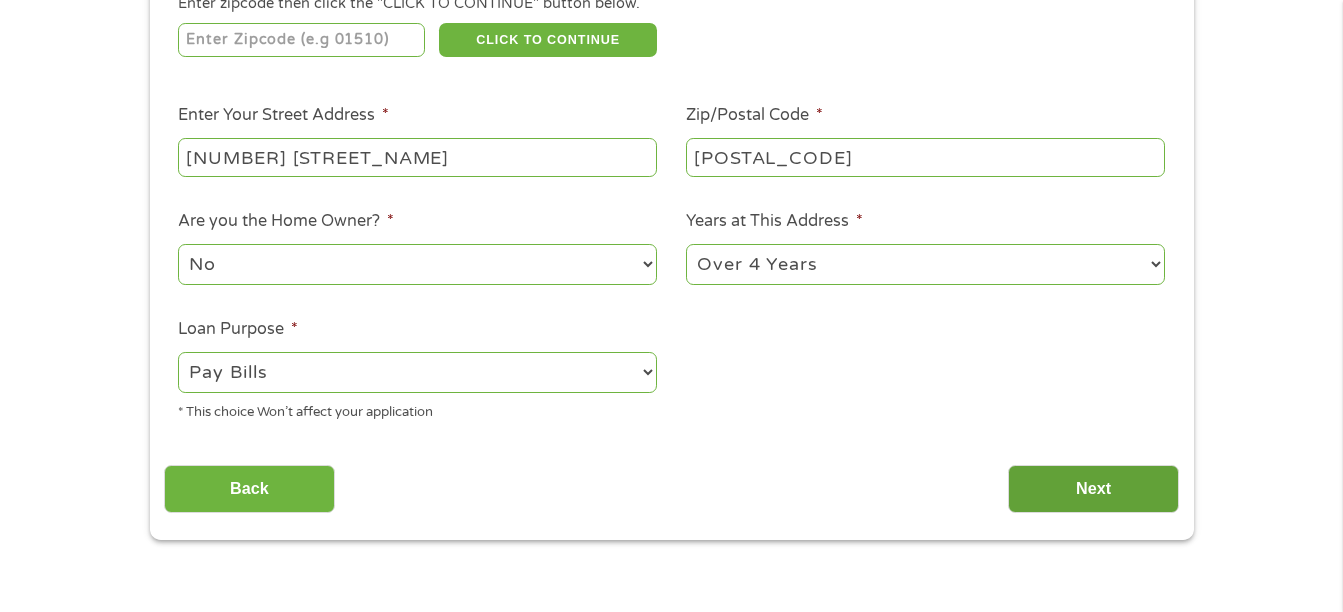 click on "Next" at bounding box center (1093, 489) 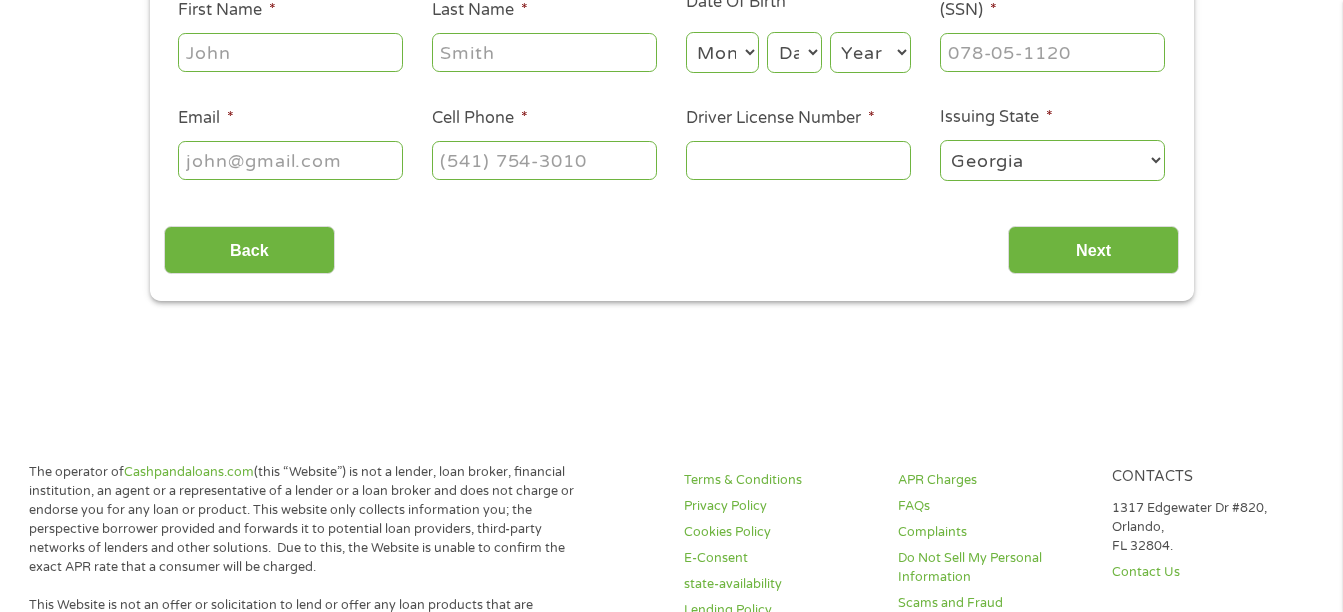 scroll, scrollTop: 8, scrollLeft: 8, axis: both 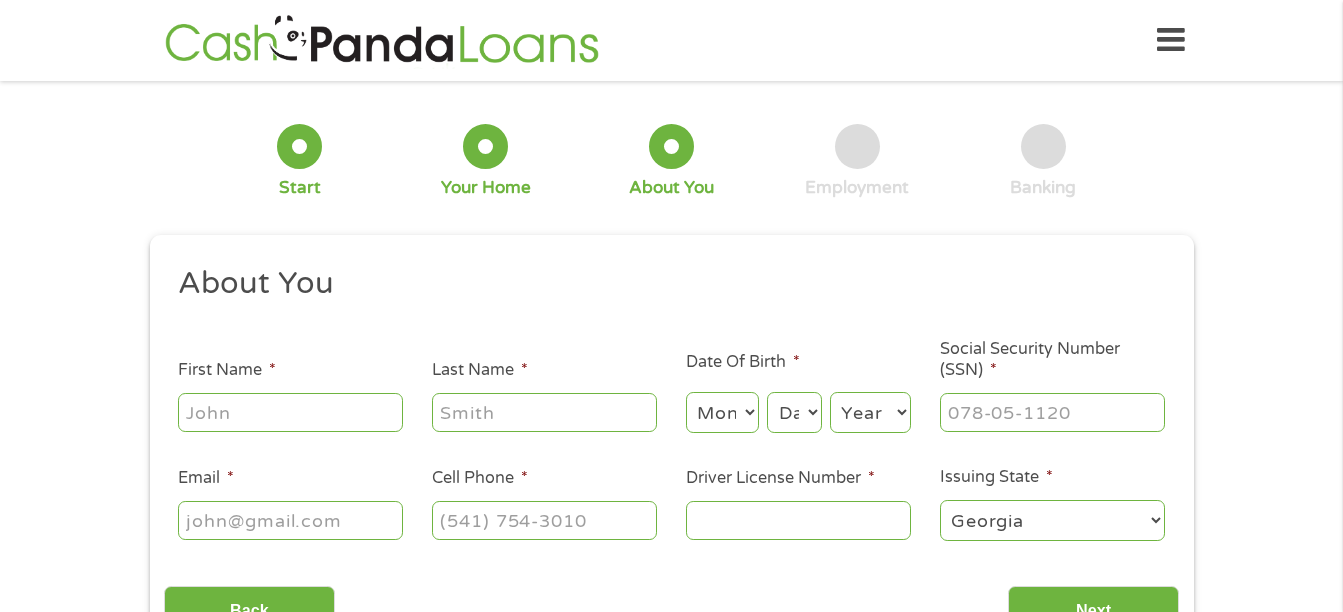 click on "First Name *" at bounding box center [290, 412] 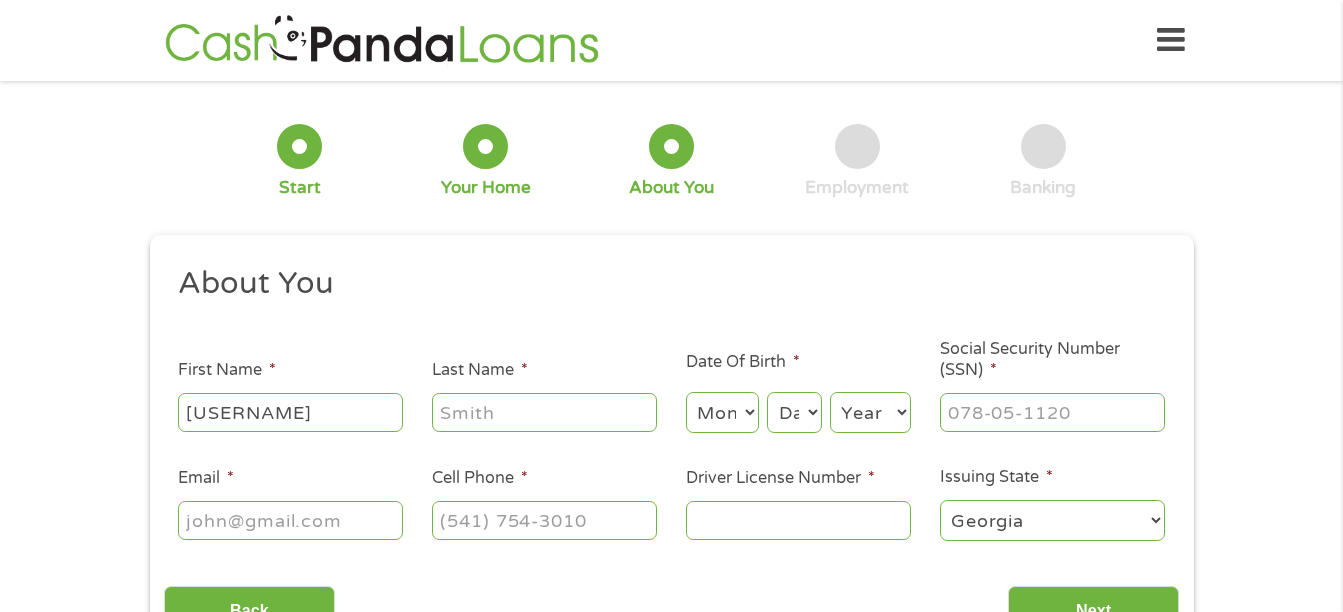 type on "[USERNAME]" 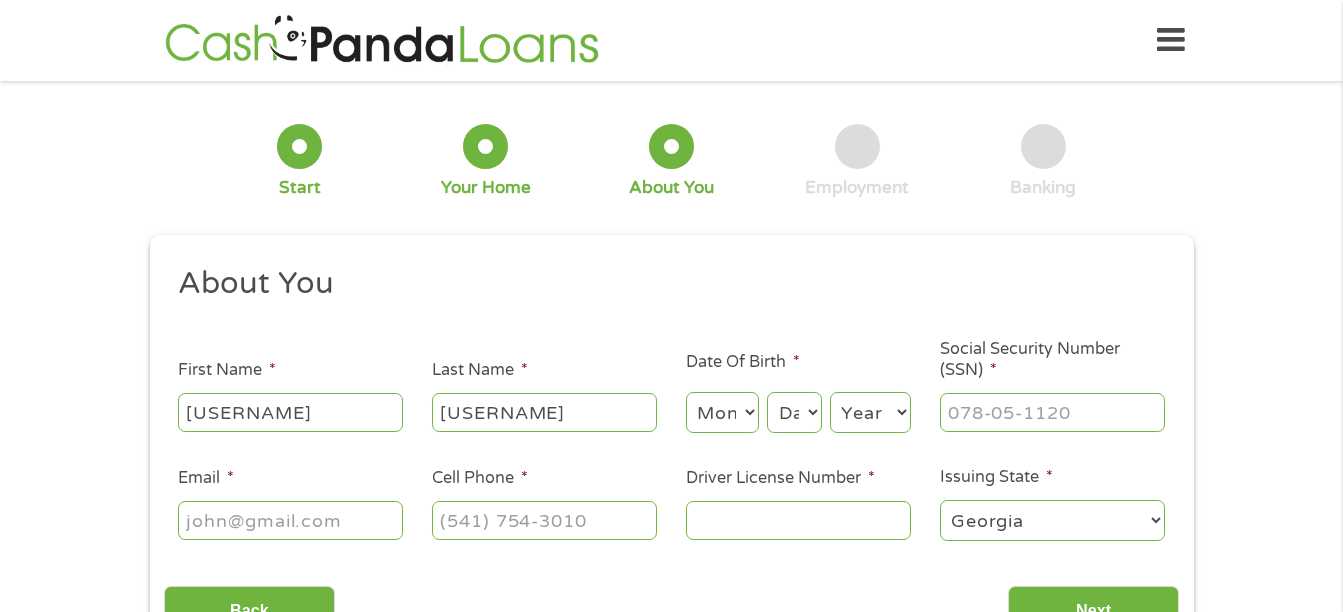 type on "[USERNAME]" 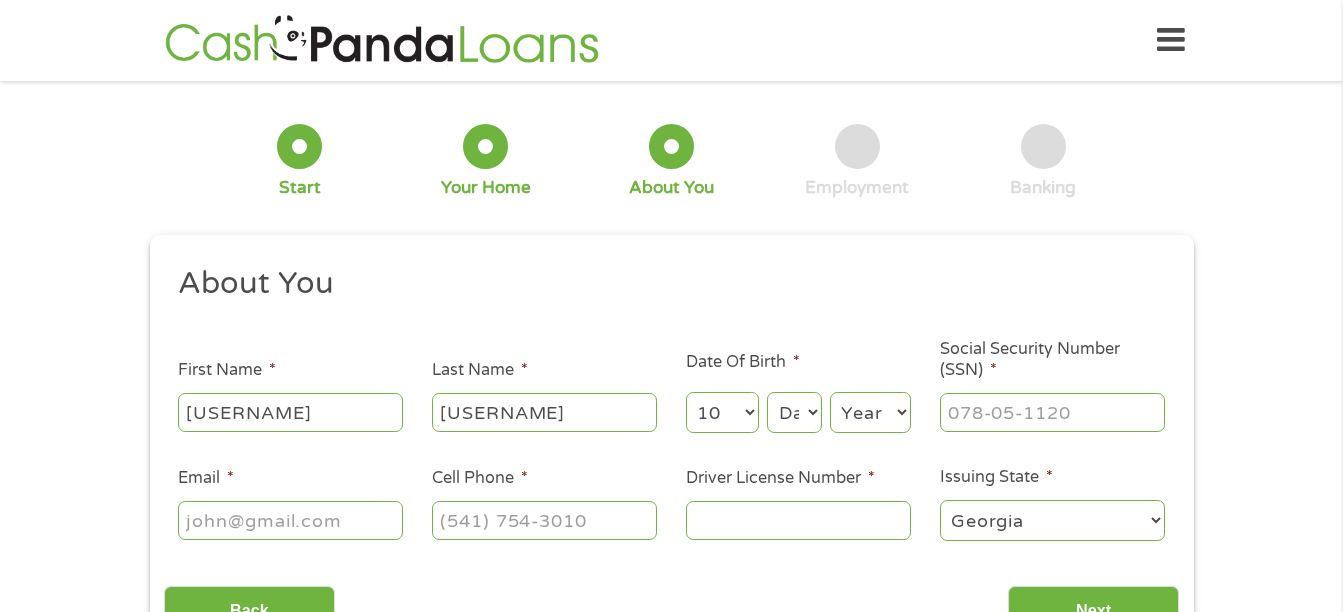 select on "11" 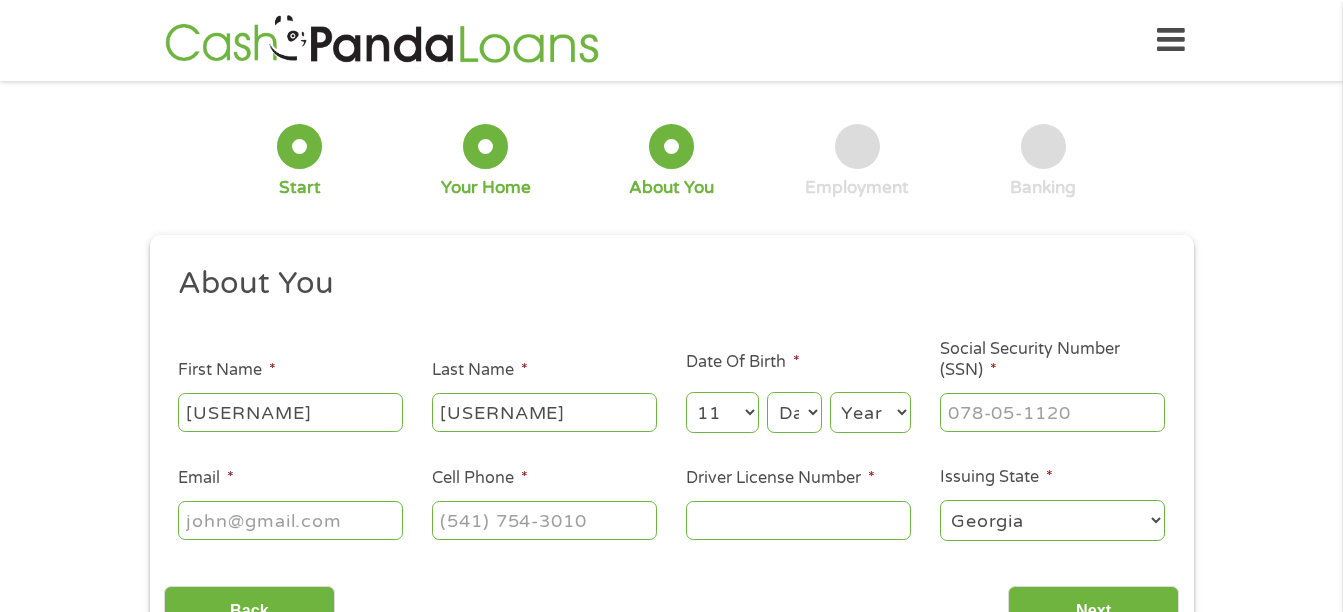 click on "Day 1 2 3 4 5 6 7 8 9 10 11 12 13 14 15 16 17 18 19 20 21 22 23 24 25 26 27 28 29 30 31" at bounding box center [794, 412] 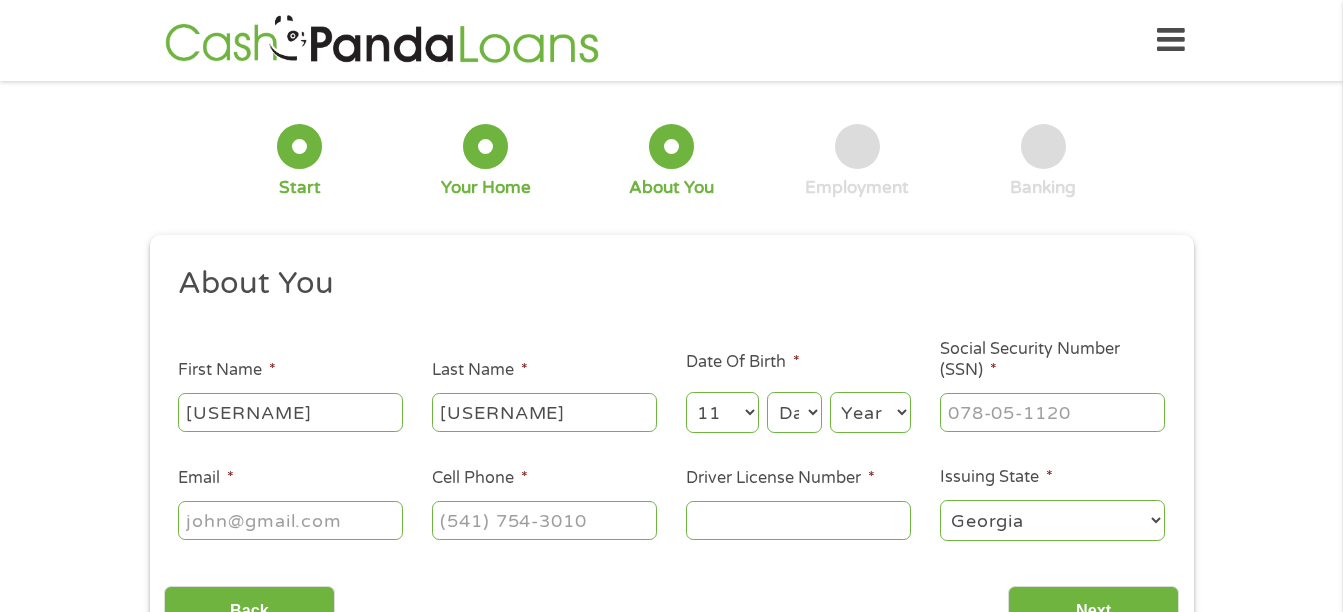 click on "Day 1 2 3 4 5 6 7 8 9 10 11 12 13 14 15 16 17 18 19 20 21 22 23 24 25 26 27 28 29 30 31" at bounding box center (794, 412) 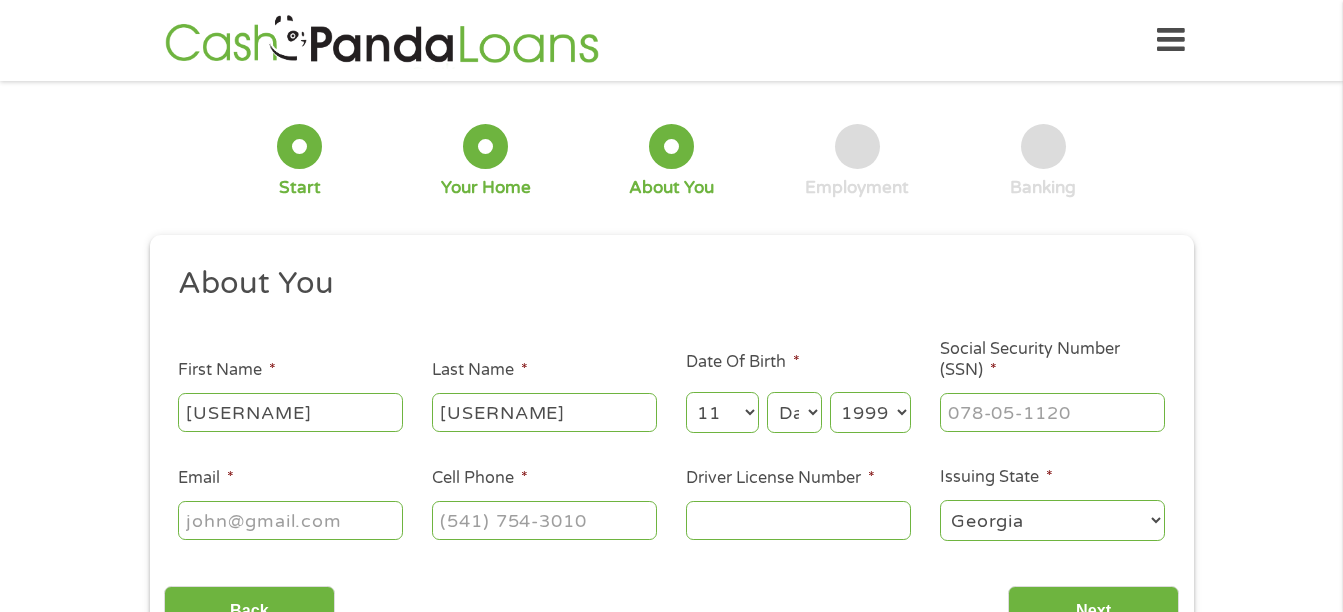 click on "Year 2007 2006 2005 2004 2003 2002 2001 2000 1999 1998 1997 1996 1995 1994 1993 1992 1991 1990 1989 1988 1987 1986 1985 1984 1983 1982 1981 1980 1979 1978 1977 1976 1975 1974 1973 1972 1971 1970 1969 1968 1967 1966 1965 1964 1963 1962 1961 1960 1959 1958 1957 1956 1955 1954 1953 1952 1951 1950 1949 1948 1947 1946 1945 1944 1943 1942 1941 1940 1939 1938 1937 1936 1935 1934 1933 1932 1931 1930 1929 1928 1927 1926 1925 1924 1923 1922 1921 1920" at bounding box center [870, 412] 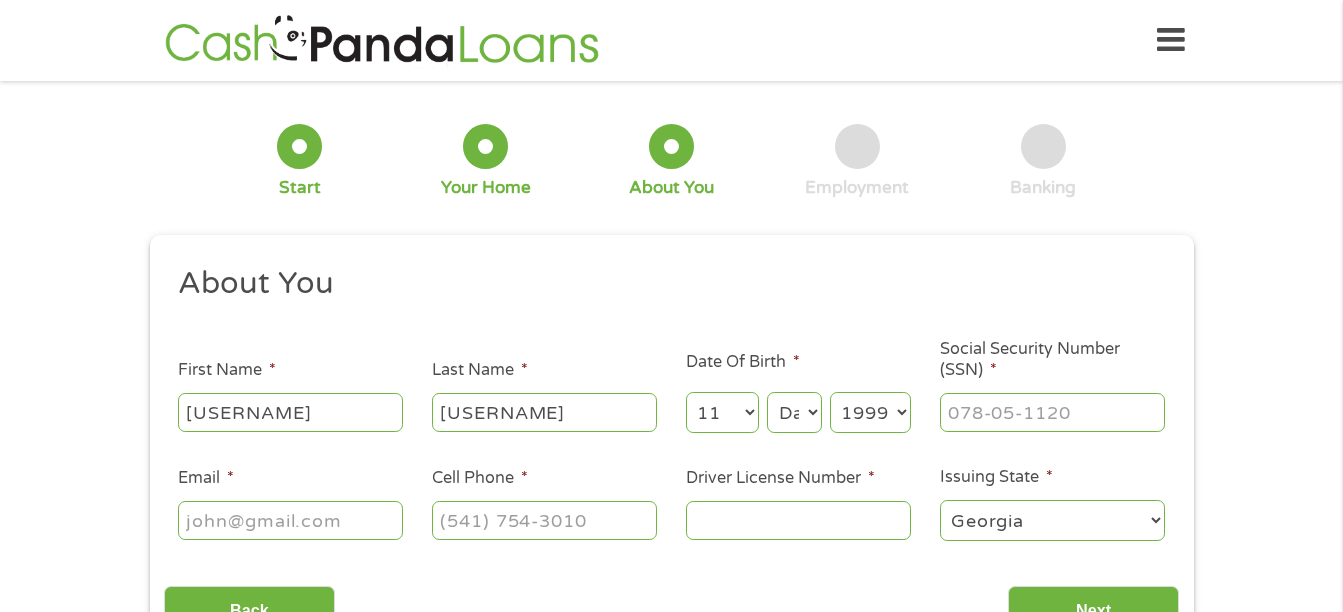 select on "1968" 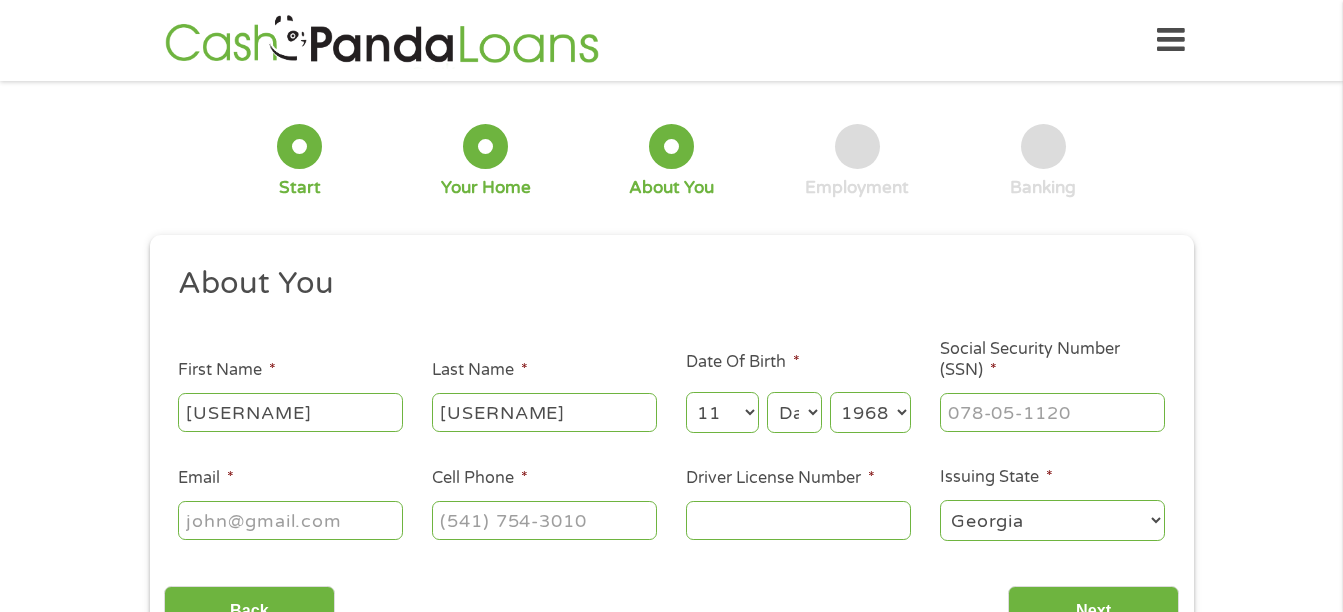 click on "Year 2007 2006 2005 2004 2003 2002 2001 2000 1999 1998 1997 1996 1995 1994 1993 1992 1991 1990 1989 1988 1987 1986 1985 1984 1983 1982 1981 1980 1979 1978 1977 1976 1975 1974 1973 1972 1971 1970 1969 1968 1967 1966 1965 1964 1963 1962 1961 1960 1959 1958 1957 1956 1955 1954 1953 1952 1951 1950 1949 1948 1947 1946 1945 1944 1943 1942 1941 1940 1939 1938 1937 1936 1935 1934 1933 1932 1931 1930 1929 1928 1927 1926 1925 1924 1923 1922 1921 1920" at bounding box center [870, 412] 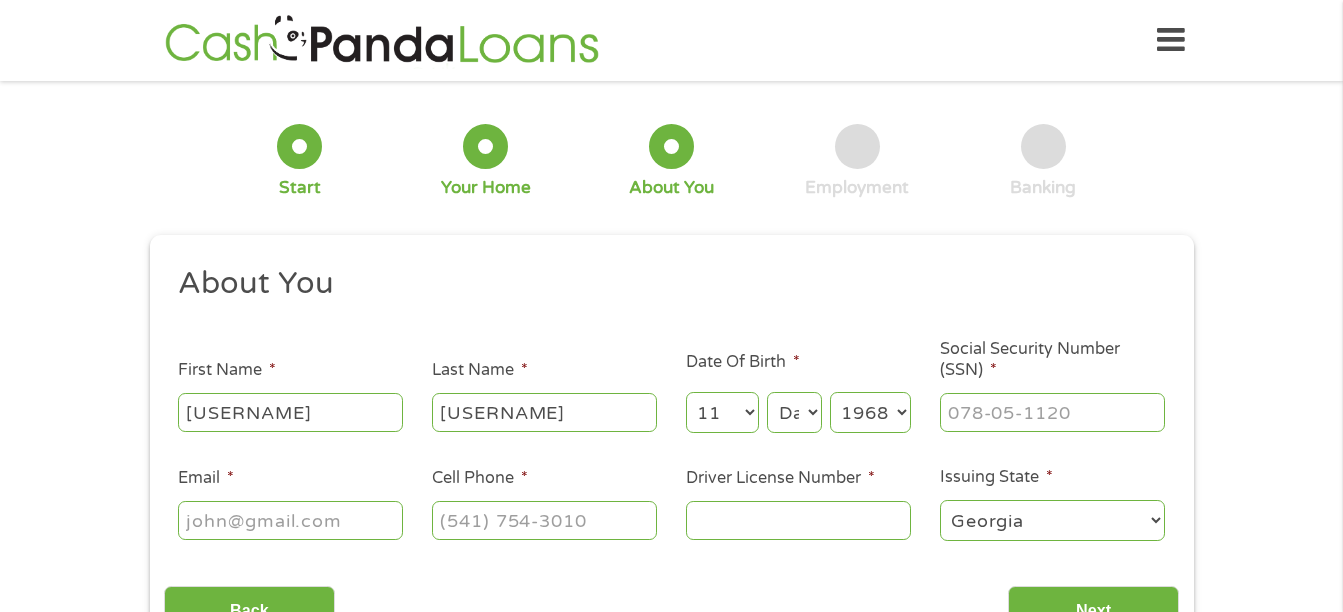 click on "Day 1 2 3 4 5 6 7 8 9 10 11 12 13 14 15 16 17 18 19 20 21 22 23 24 25 26 27 28 29 30 31" at bounding box center [794, 412] 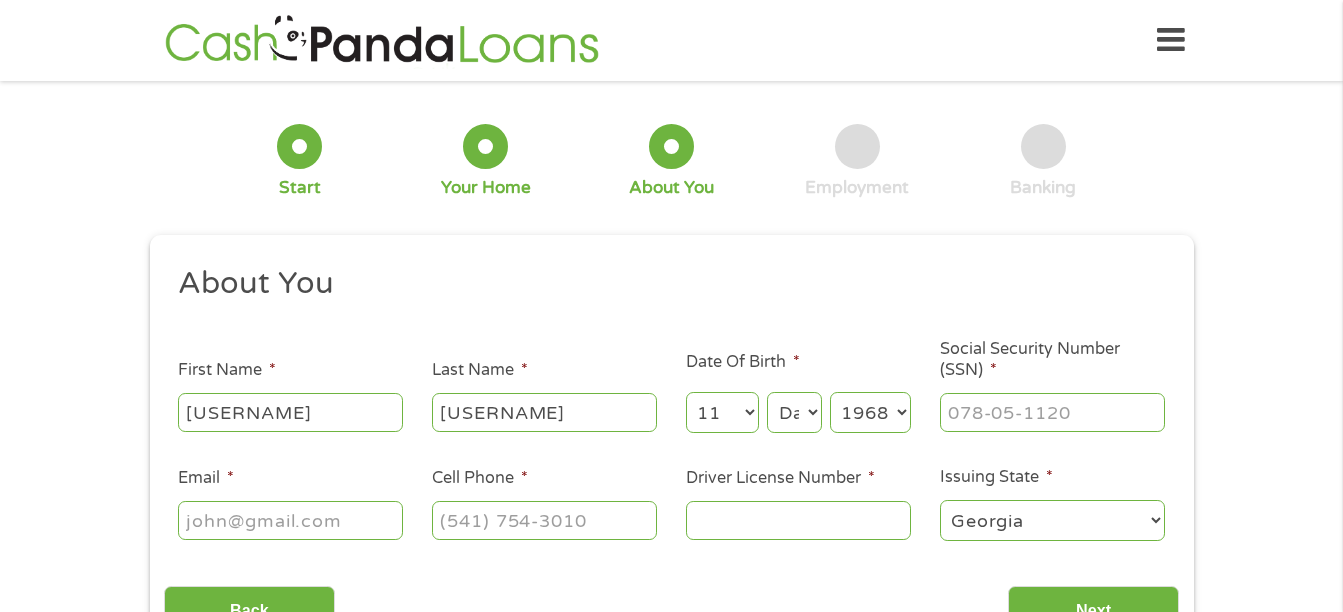 select on "4" 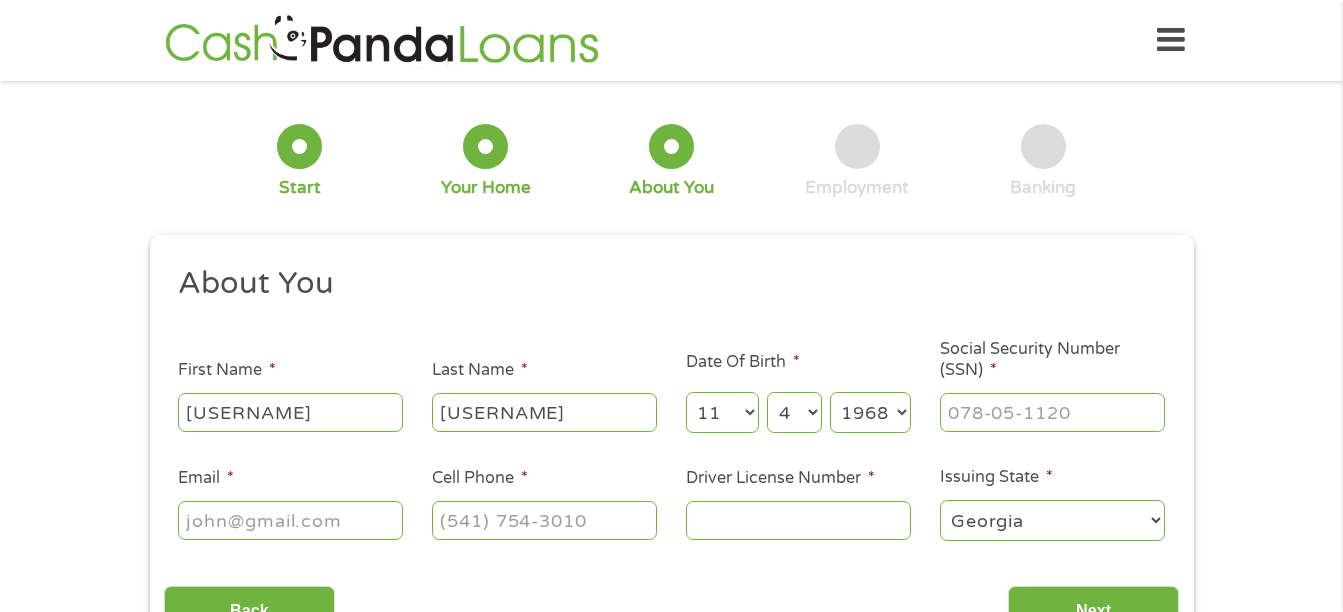 click on "Day 1 2 3 4 5 6 7 8 9 10 11 12 13 14 15 16 17 18 19 20 21 22 23 24 25 26 27 28 29 30 31" at bounding box center [794, 412] 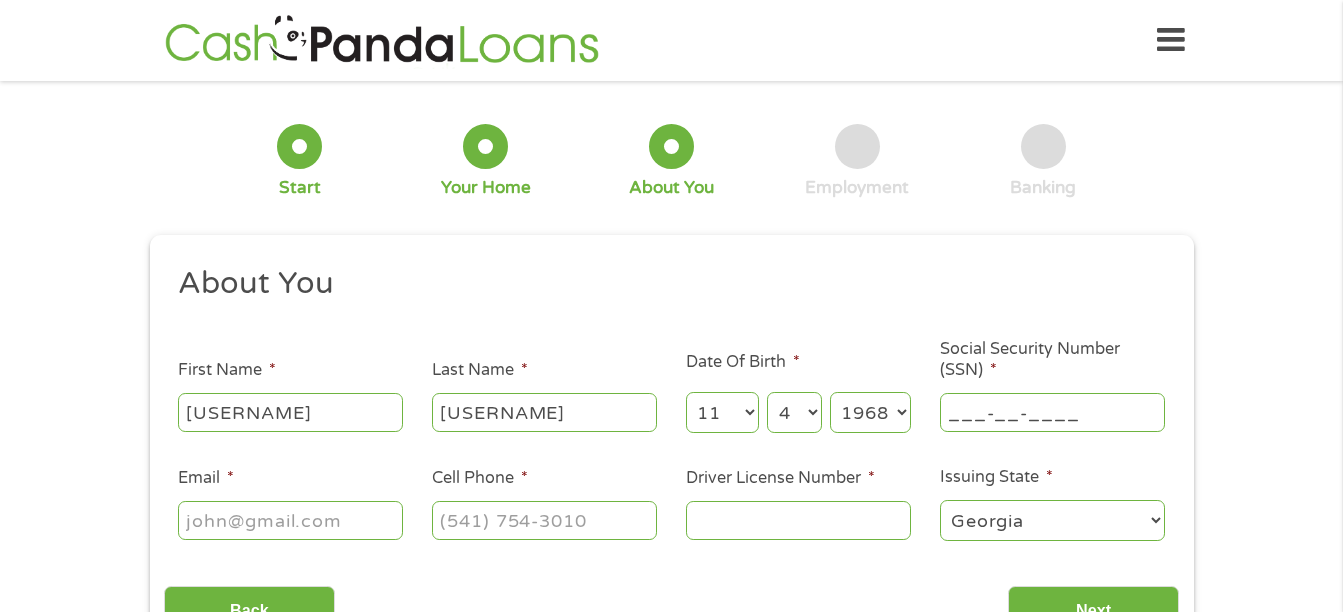 click on "___-__-____" at bounding box center [1052, 412] 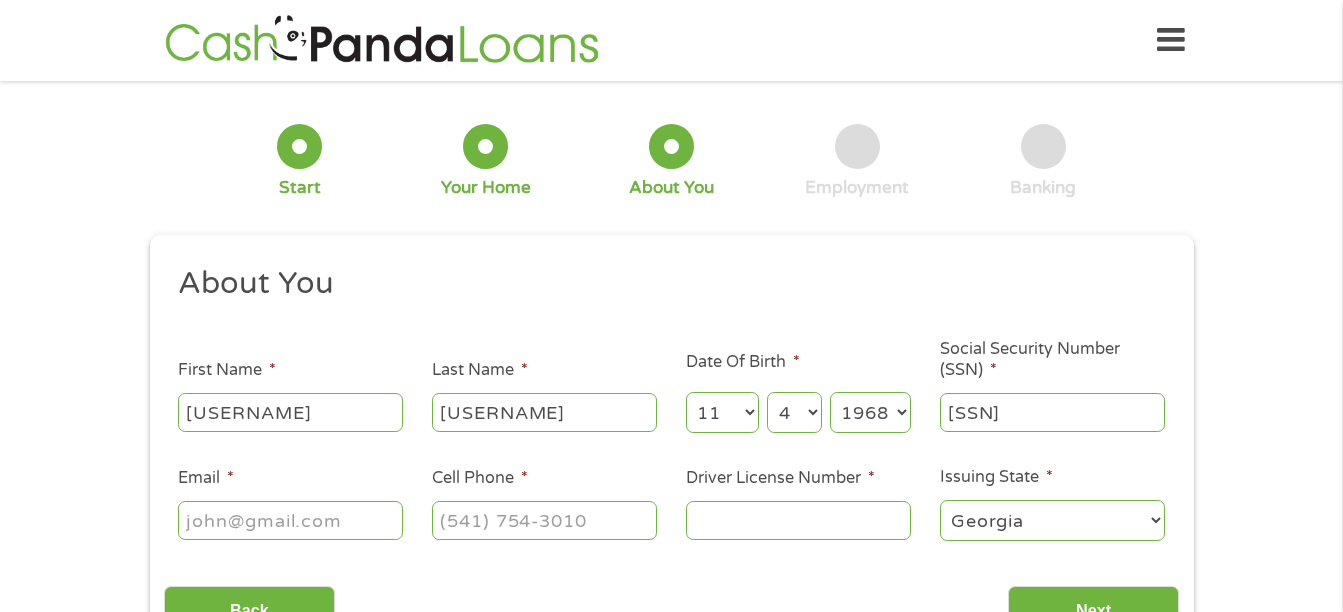 click on "Email *" at bounding box center [290, 520] 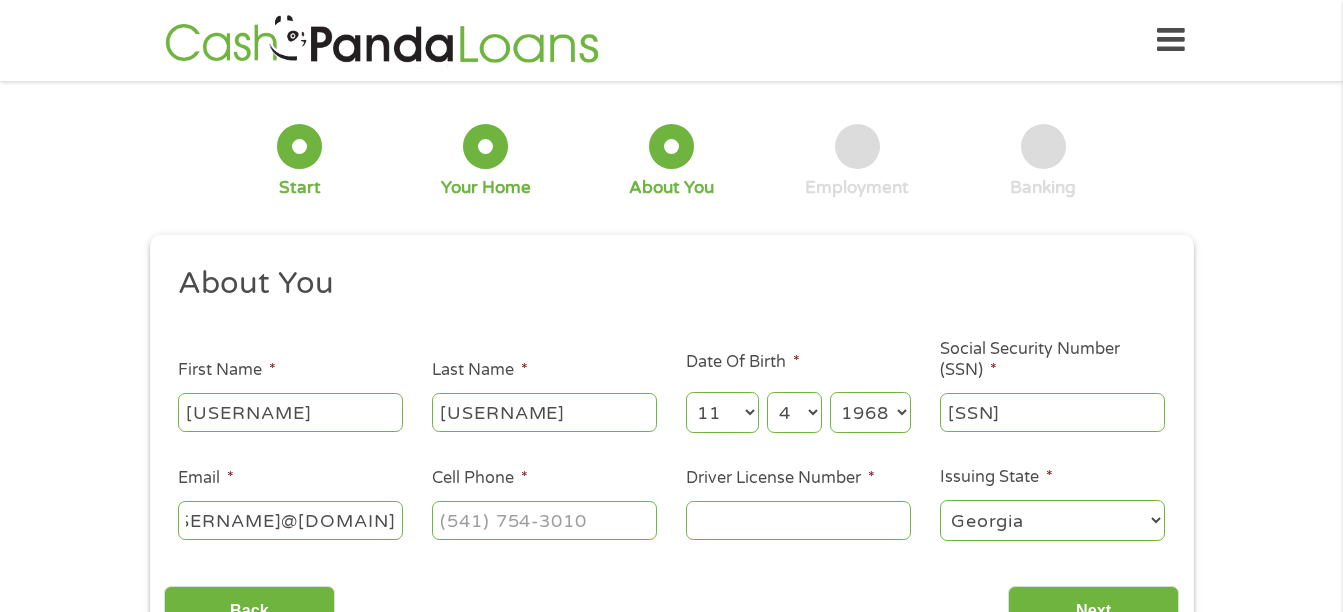 scroll, scrollTop: 0, scrollLeft: 65, axis: horizontal 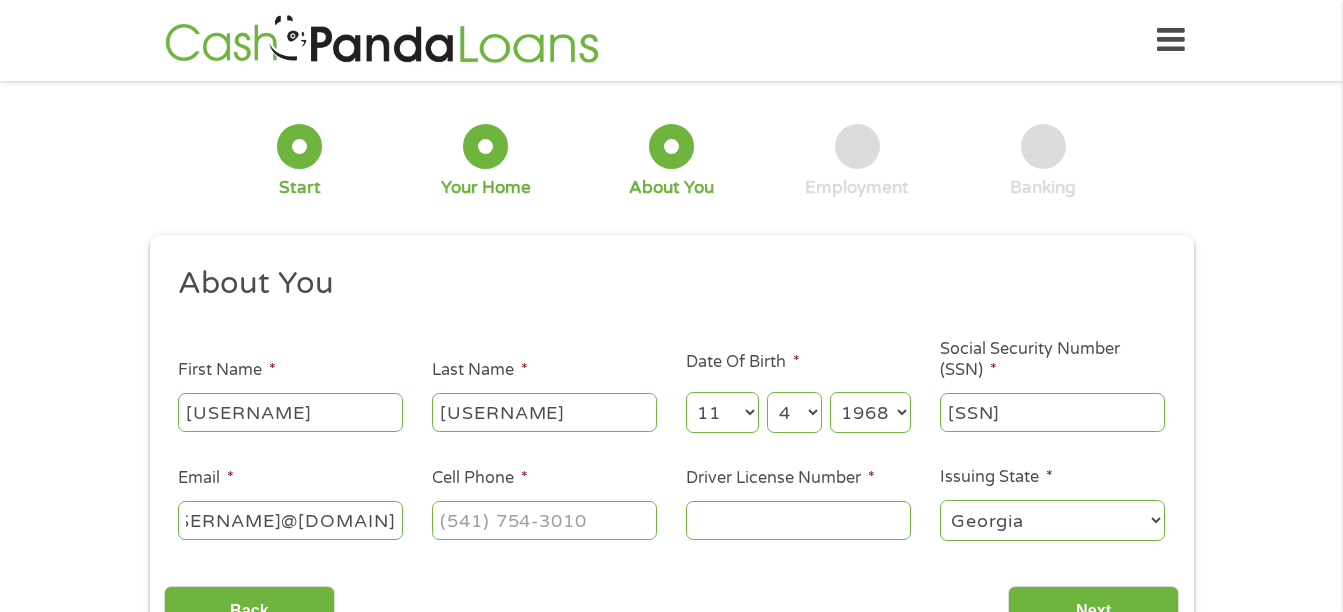 type on "[USERNAME]@[DOMAIN]" 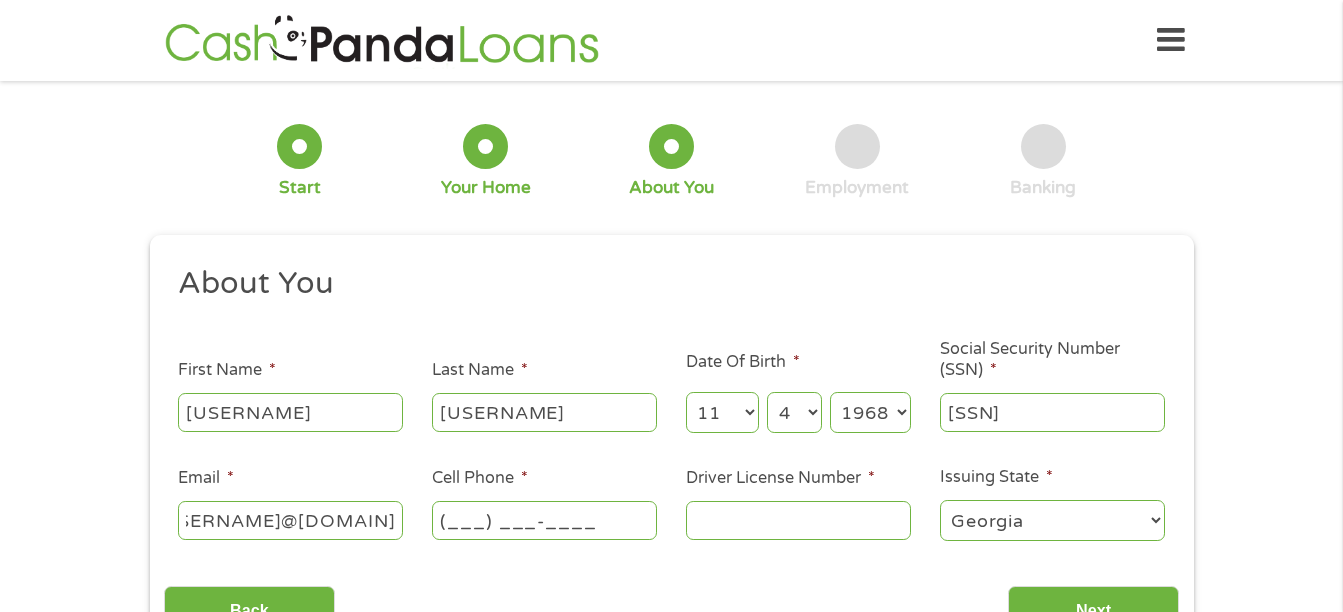 scroll, scrollTop: 0, scrollLeft: 0, axis: both 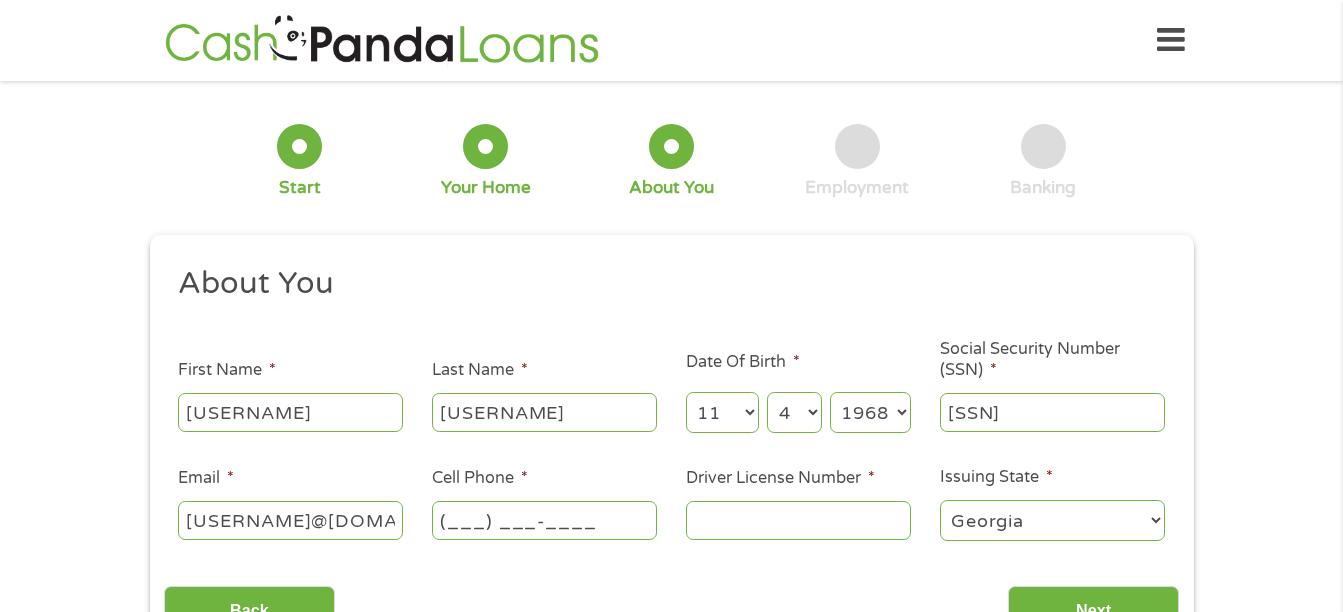 click on "(___) ___-____" at bounding box center (544, 520) 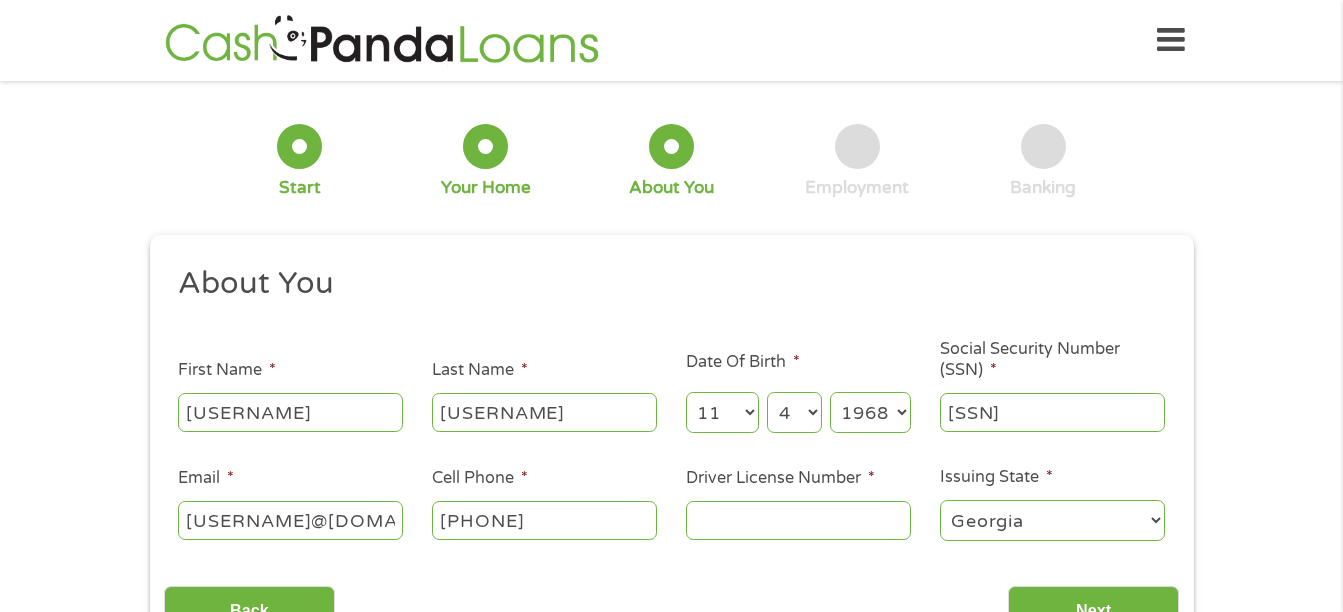 type on "[PHONE]" 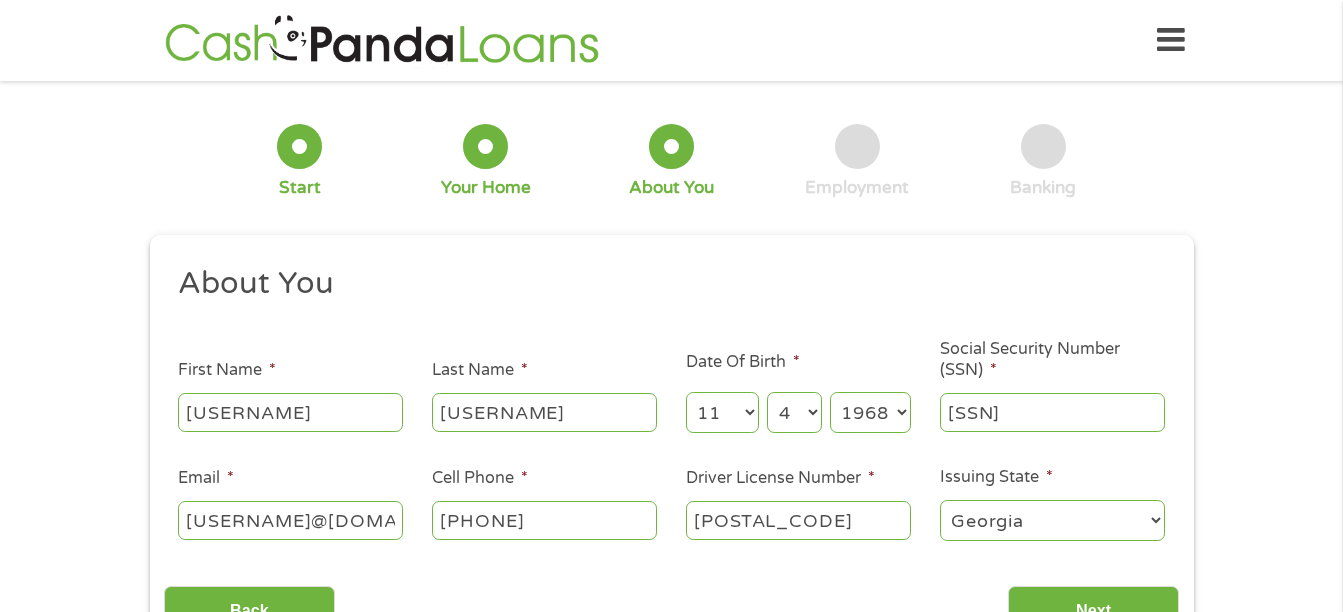 type on "[POSTAL_CODE]" 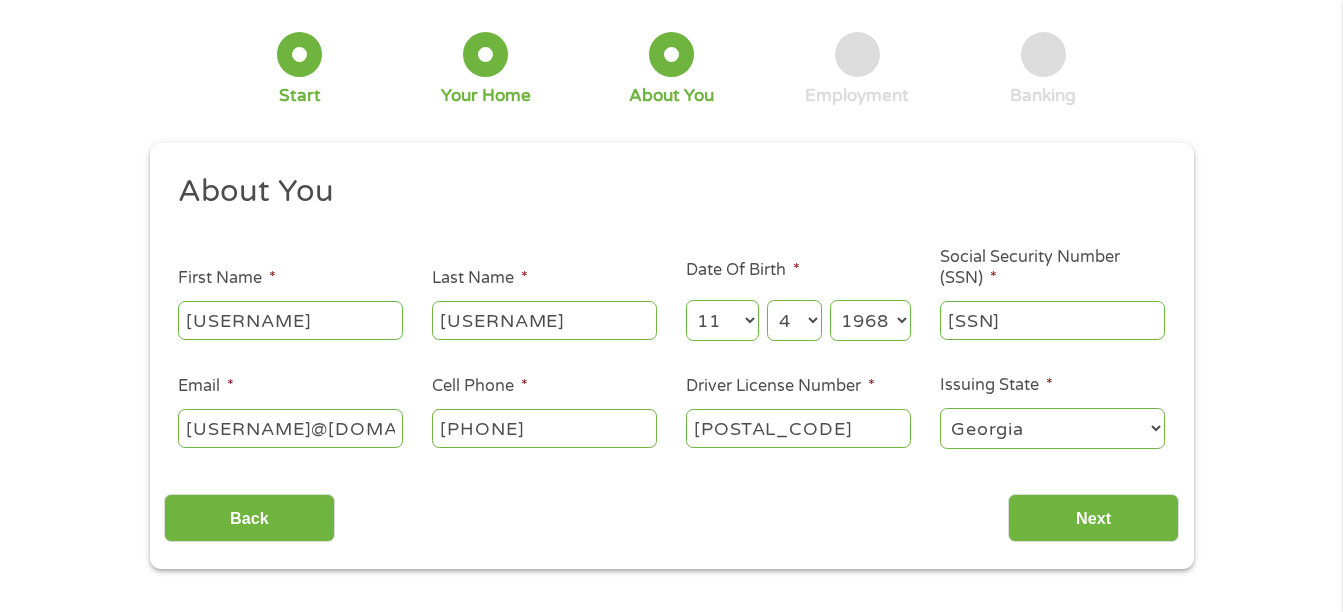 scroll, scrollTop: 120, scrollLeft: 0, axis: vertical 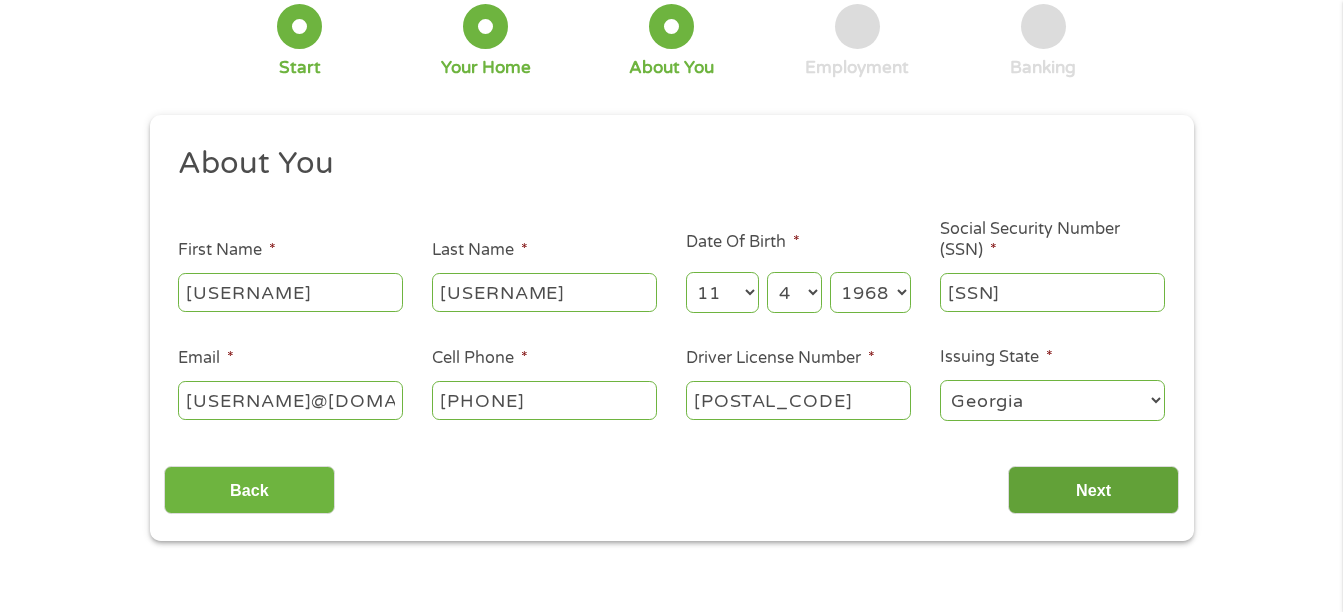 click on "Next" at bounding box center [1093, 490] 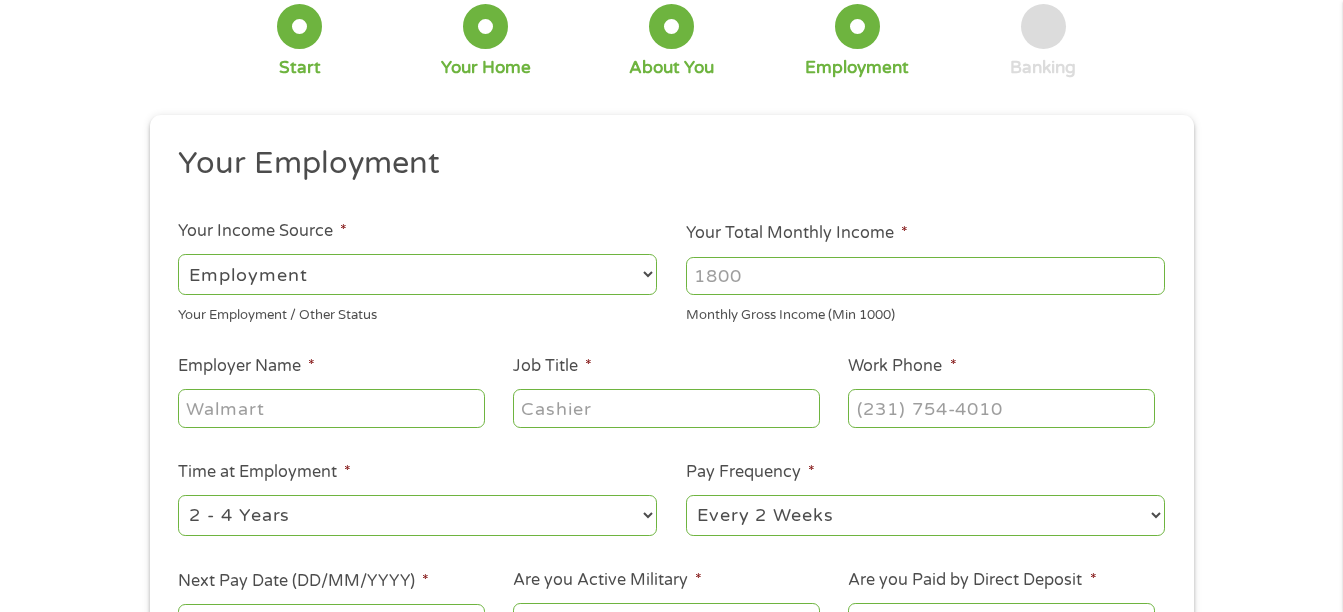 scroll, scrollTop: 8, scrollLeft: 8, axis: both 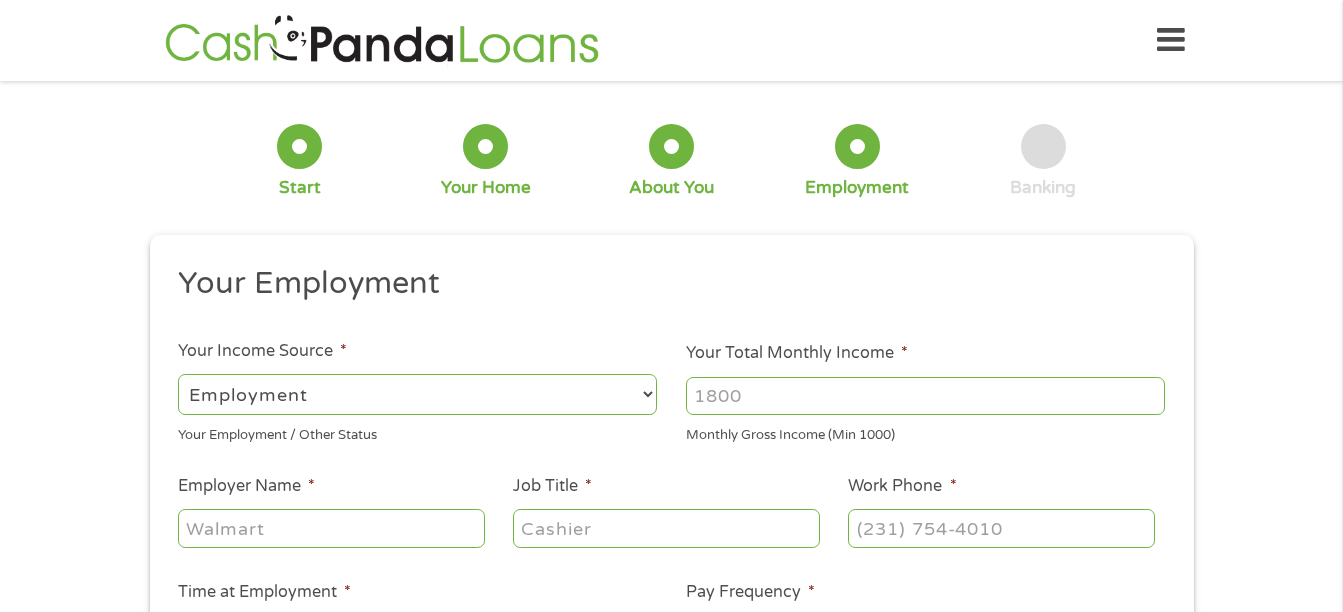 click on "Work Phone *" at bounding box center (1001, 512) 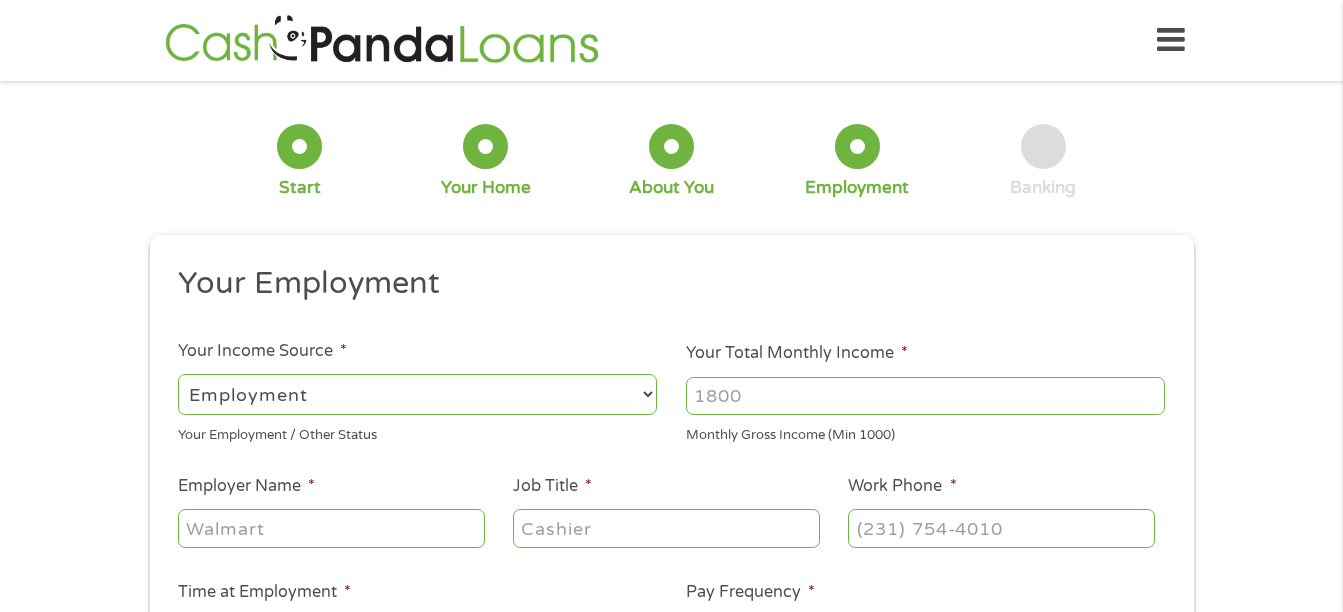 click on "Your Total Monthly Income *" at bounding box center [925, 396] 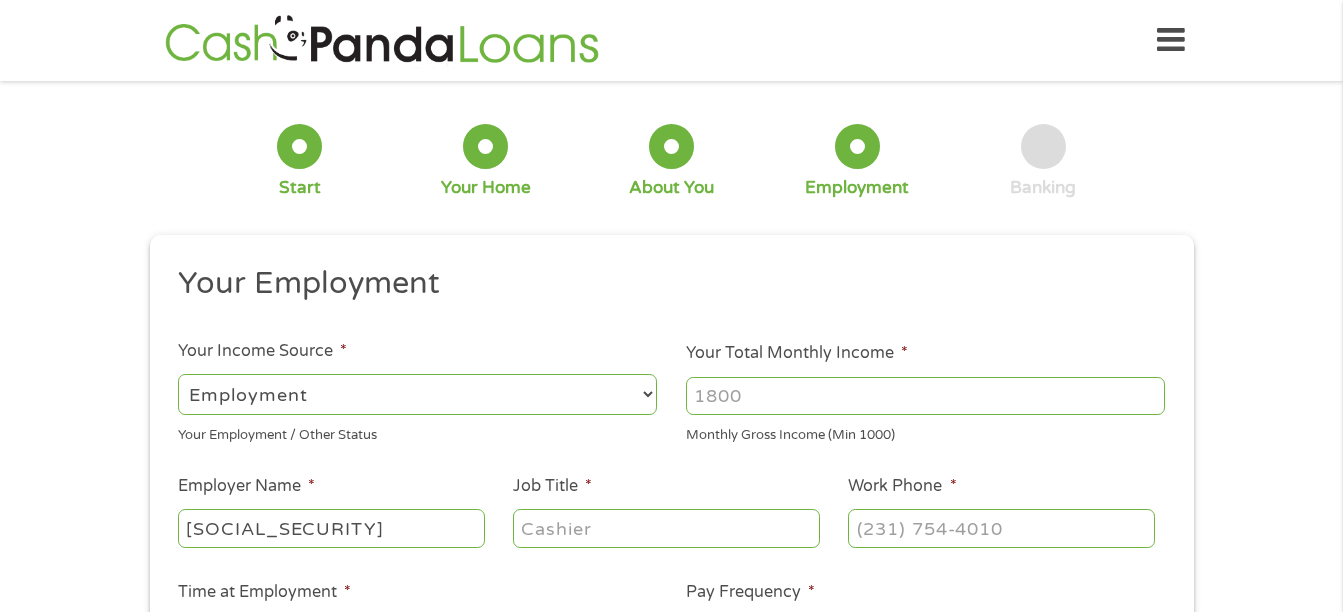 type on "[SOCIAL_SECURITY]" 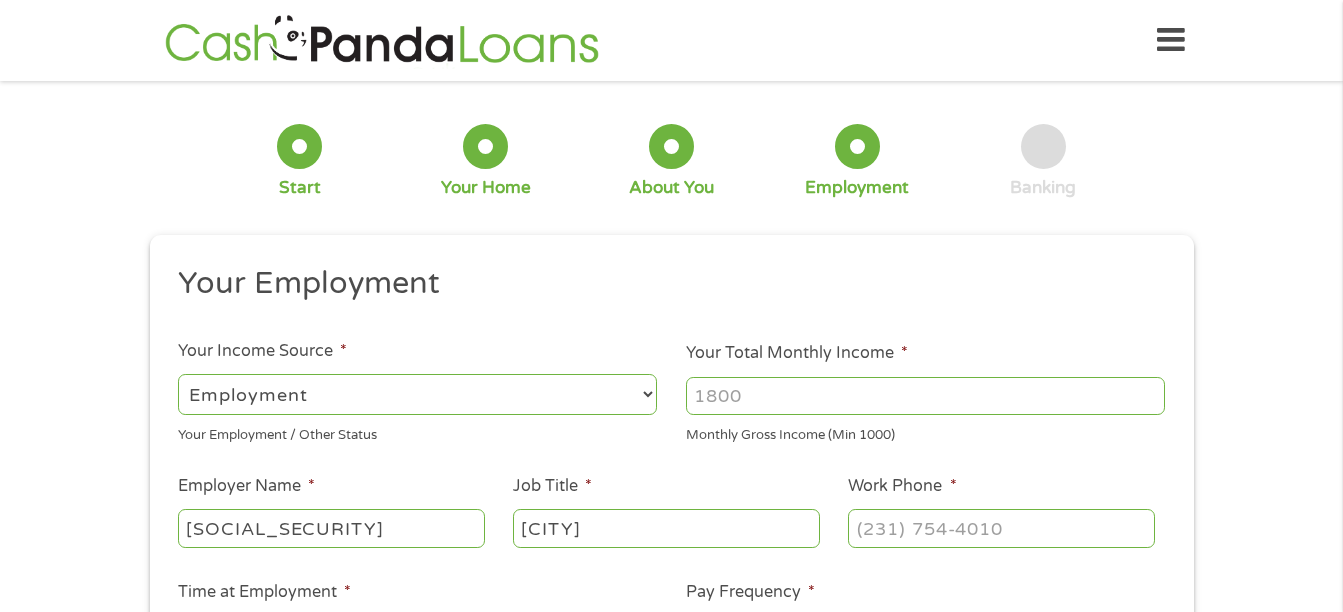 type on "[CITY]" 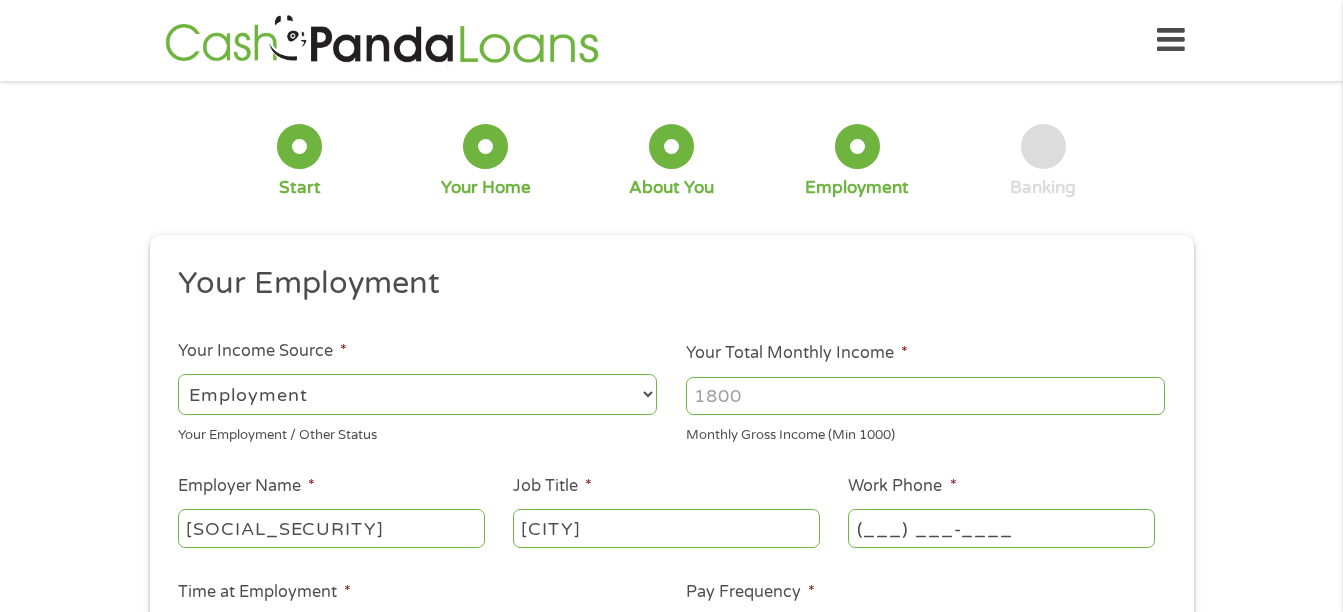click on "(___) ___-____" at bounding box center (1001, 528) 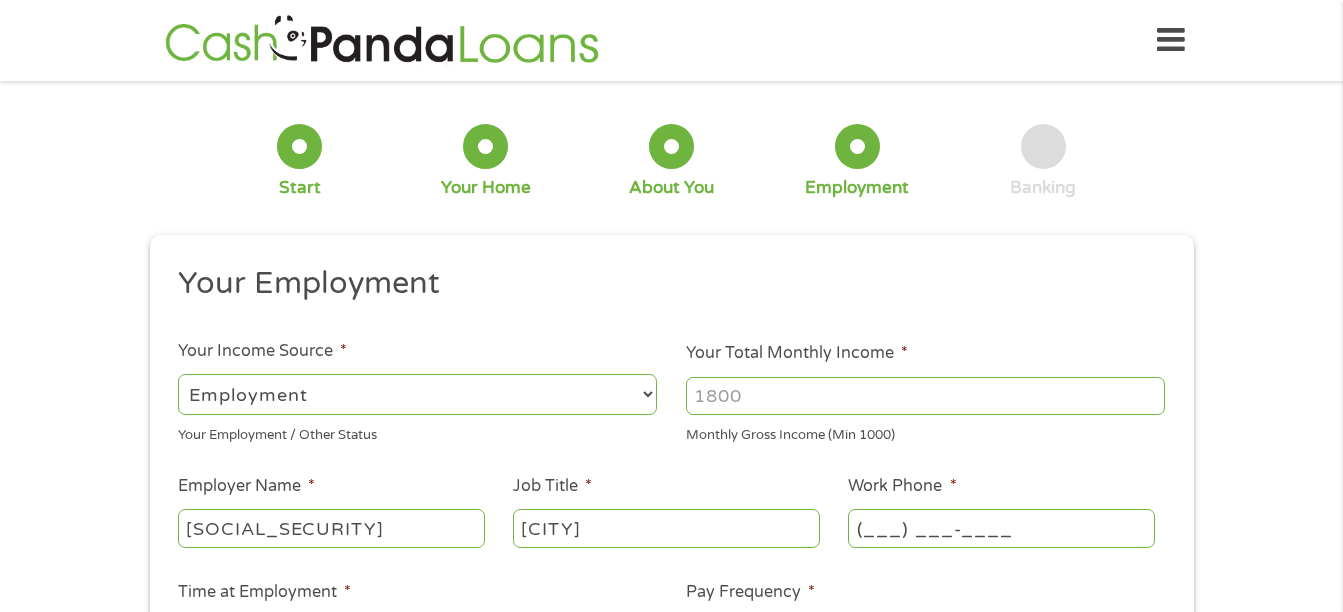 type on "[PHONE]" 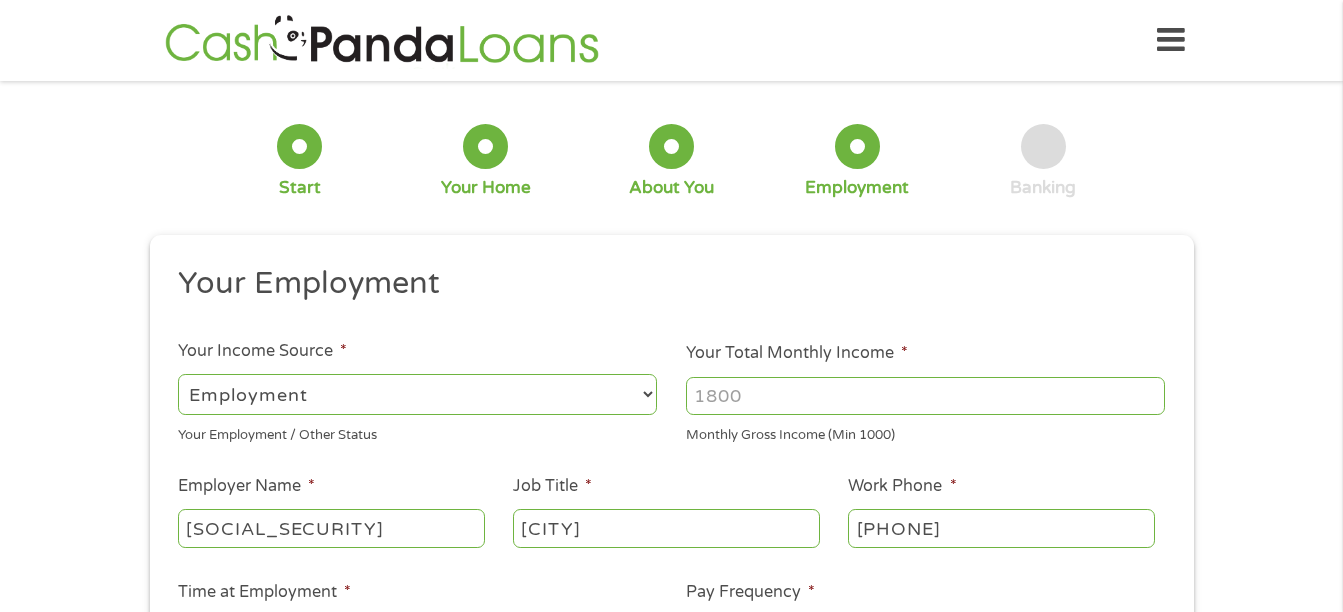click on "1 Start 2 Your Home 3 About You 4 Employment 5 Banking 6
This field is hidden when viewing the form gclid [URL] This field is hidden when viewing the form Referrer [URL] This field is hidden when viewing the form Source adwords This field is hidden when viewing the form Campaign 22549846227 This field is hidden when viewing the form Medium adwords This field is hidden when viewing the form adgroup 188036189468 This field is hidden when viewing the form creative 752033242951 position keyword matchtype c" at bounding box center (671, 489) 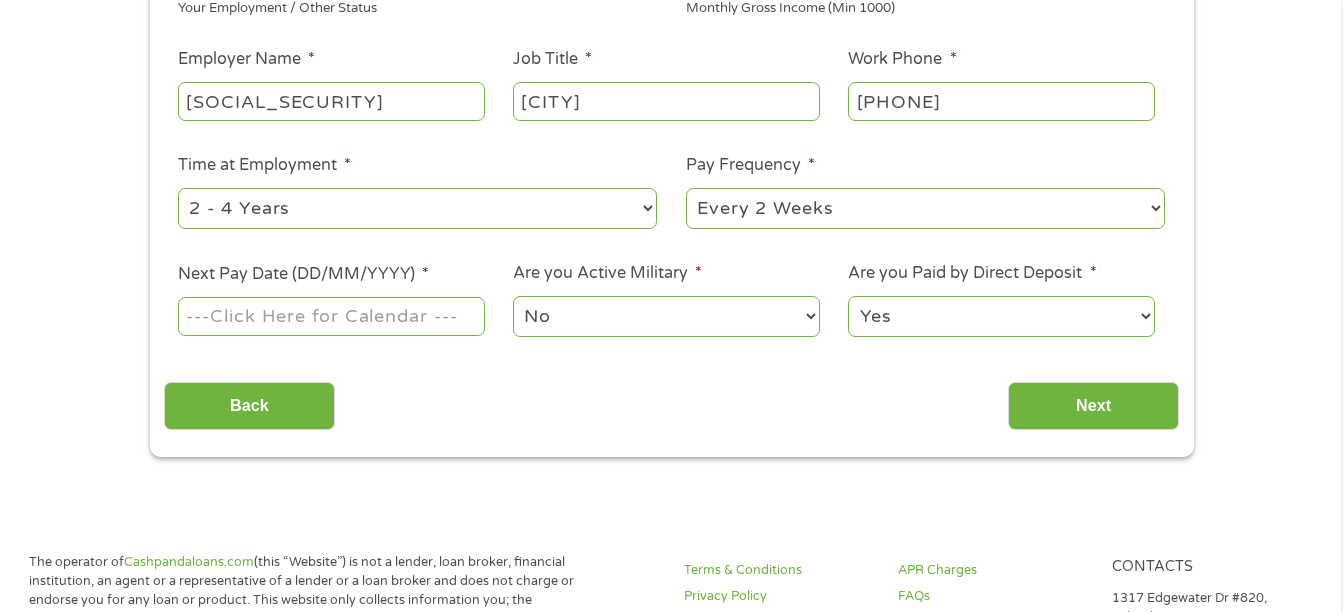 scroll, scrollTop: 440, scrollLeft: 0, axis: vertical 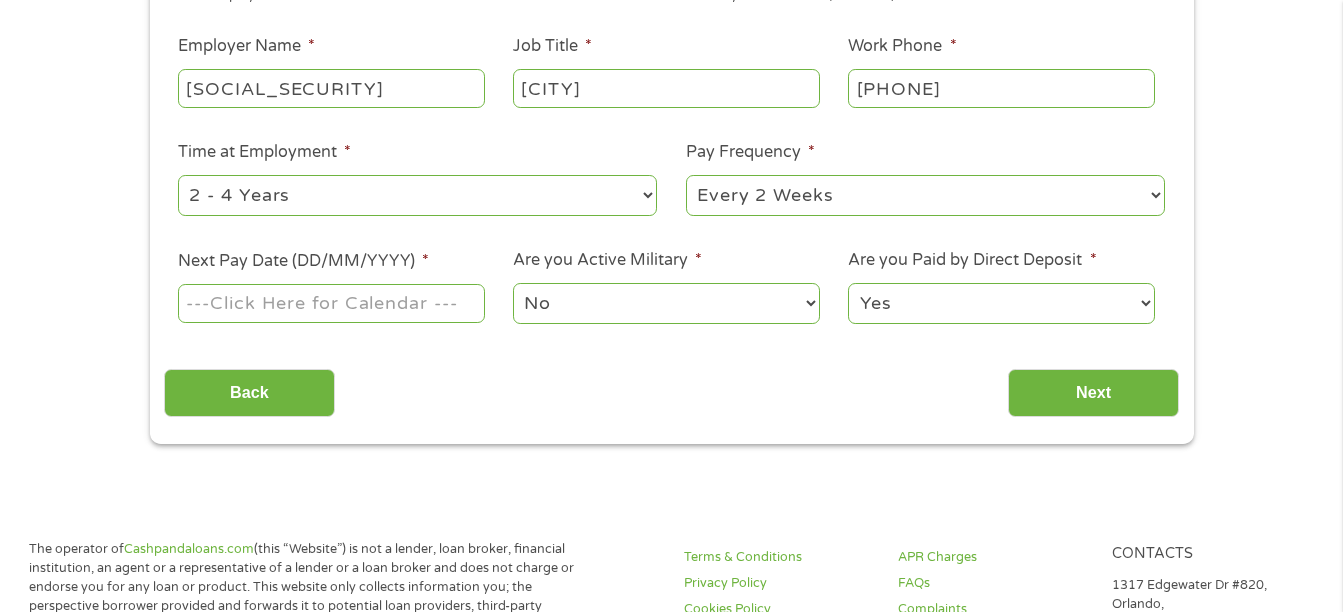 click on "--- Choose one --- 1 Year or less 1 - 2 Years 2 - 4 Years Over 4 Years" at bounding box center (417, 195) 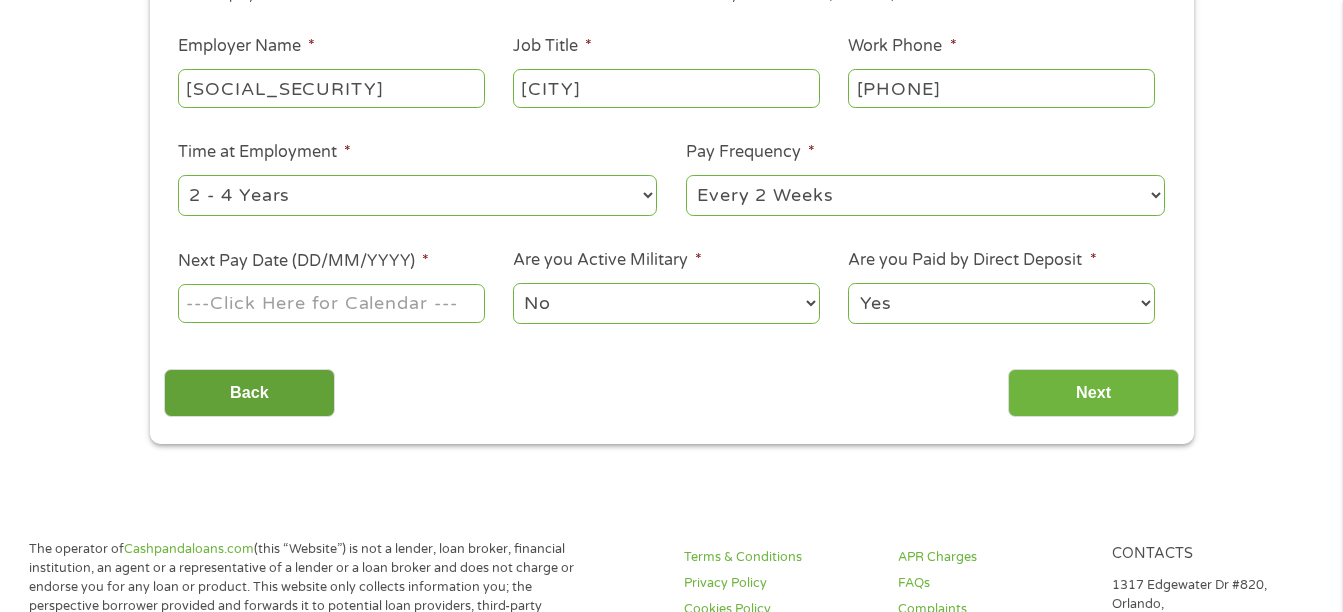 select on "60months" 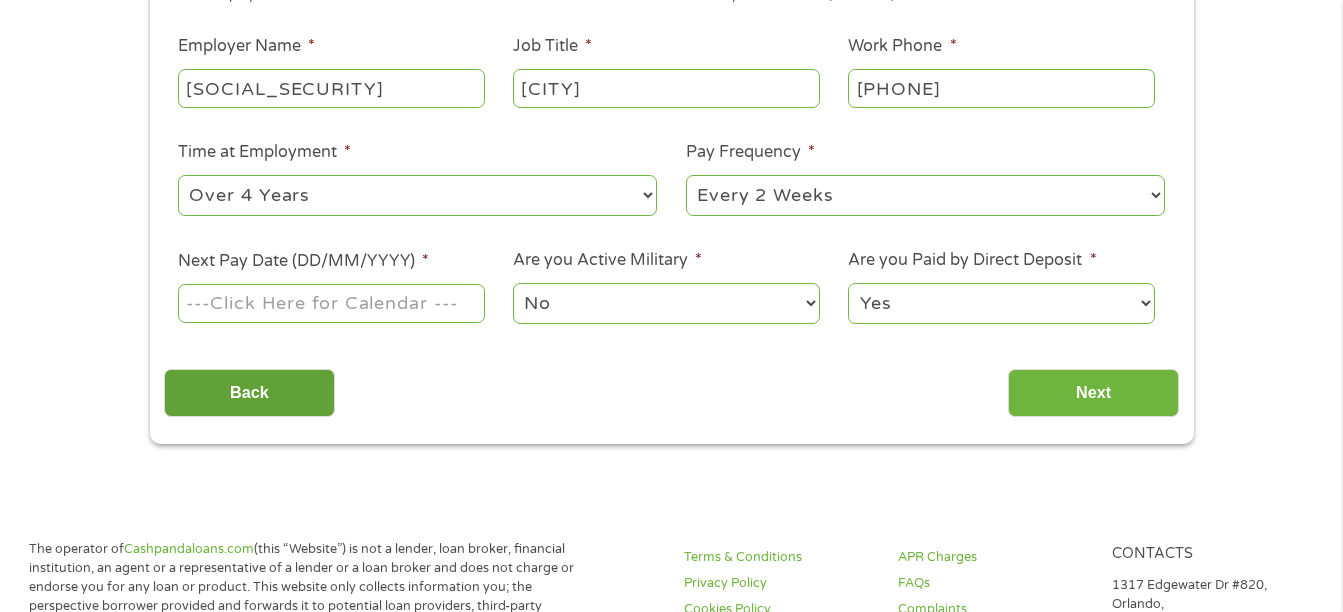 click on "--- Choose one --- 1 Year or less 1 - 2 Years 2 - 4 Years Over 4 Years" at bounding box center (417, 195) 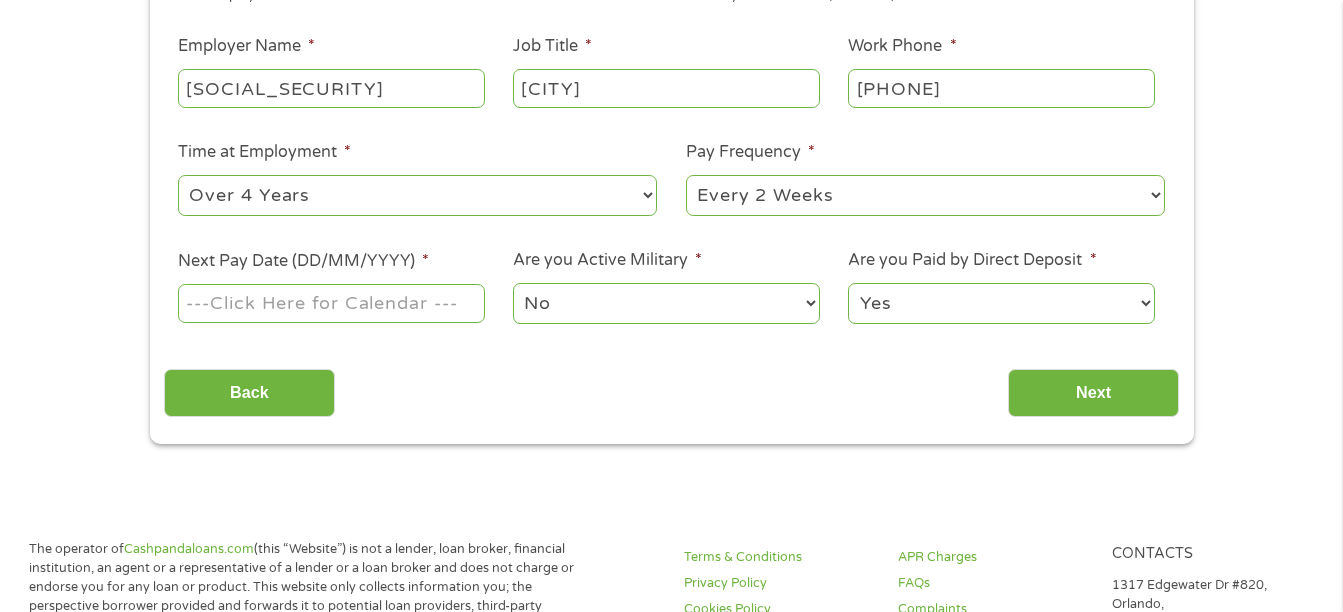 click on "--- Choose one --- Every 2 Weeks Every Week Monthly Semi-Monthly" at bounding box center [925, 195] 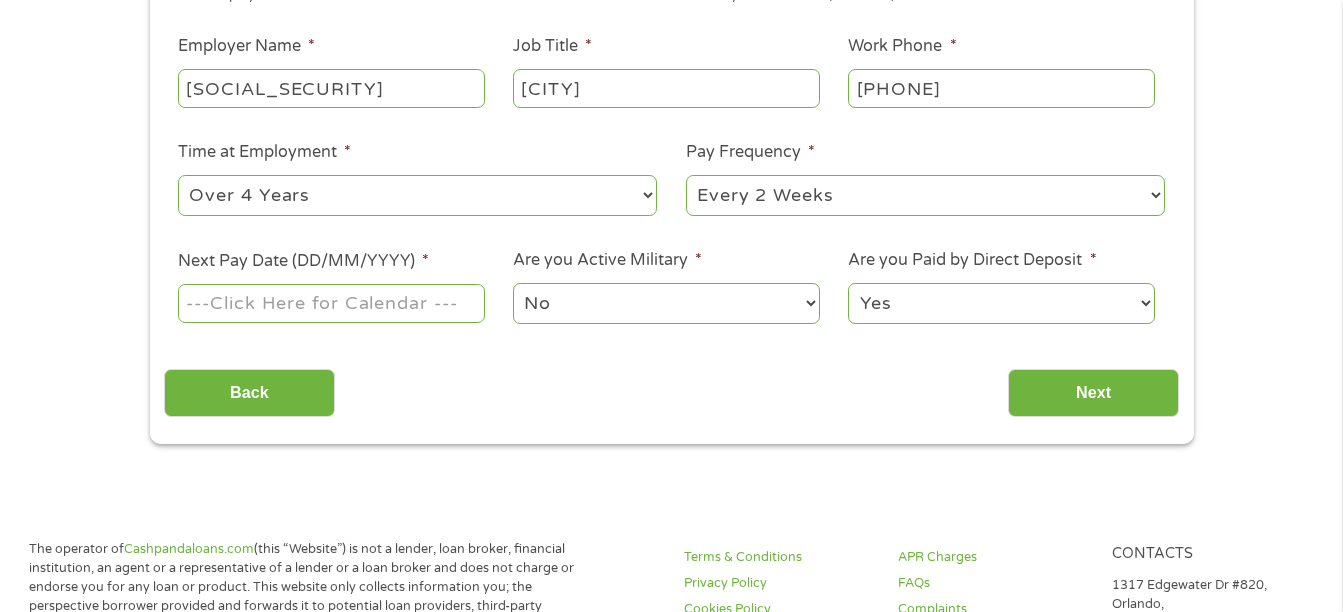 select on "monthly" 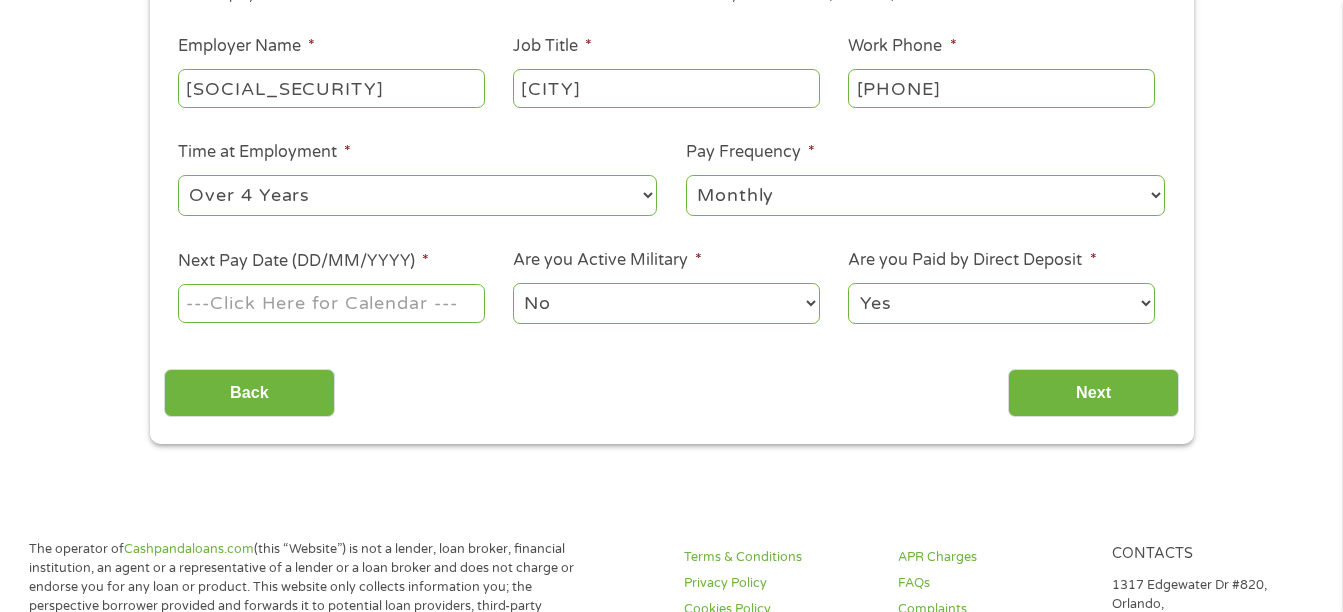 click on "--- Choose one --- Every 2 Weeks Every Week Monthly Semi-Monthly" at bounding box center (925, 195) 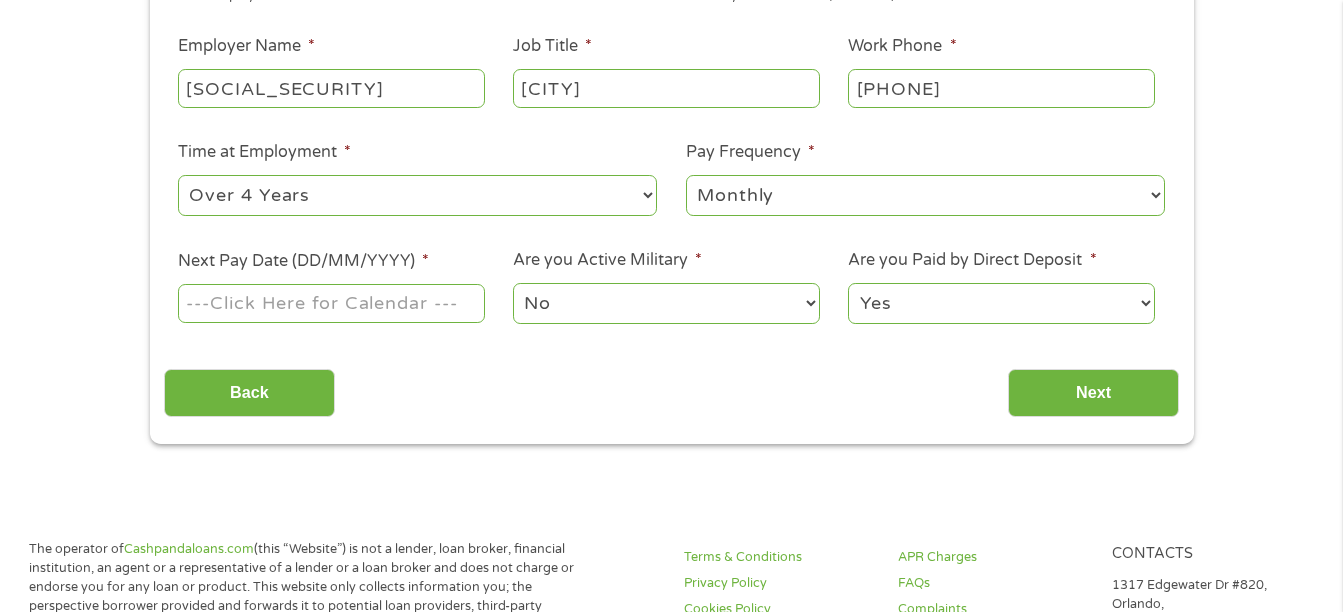 drag, startPoint x: 805, startPoint y: 337, endPoint x: 567, endPoint y: 364, distance: 239.52661 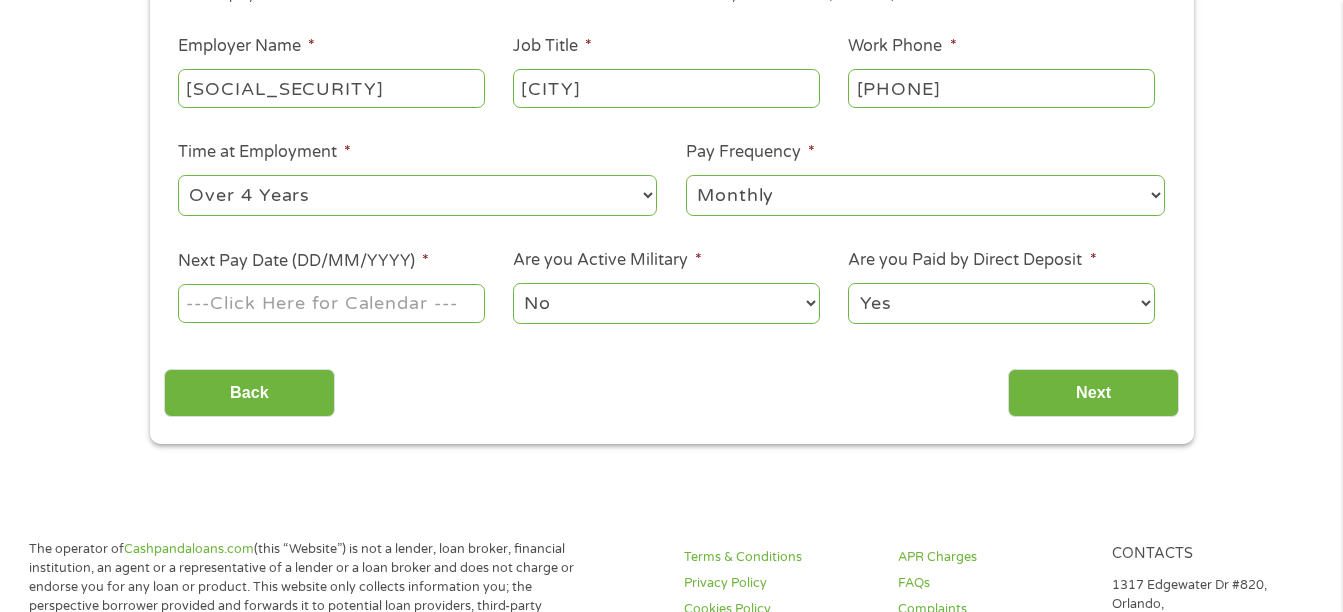 click on "Back   Next" at bounding box center [671, 385] 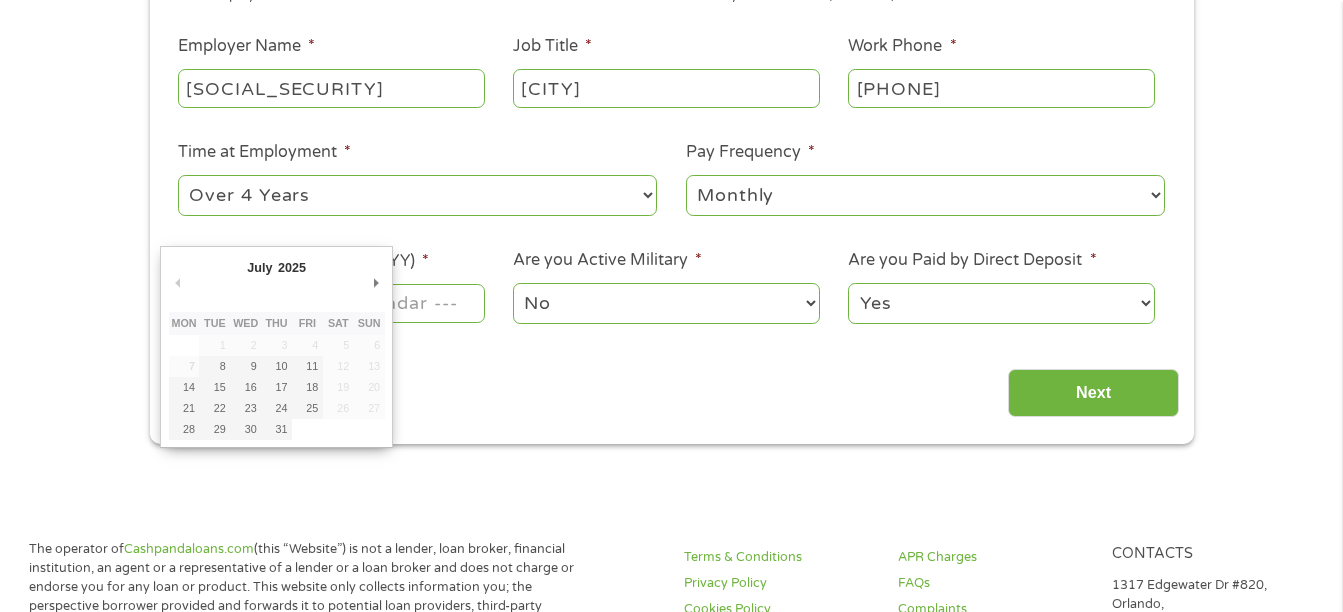 click on "Next Pay Date (DD/MM/YYYY) *" at bounding box center (331, 303) 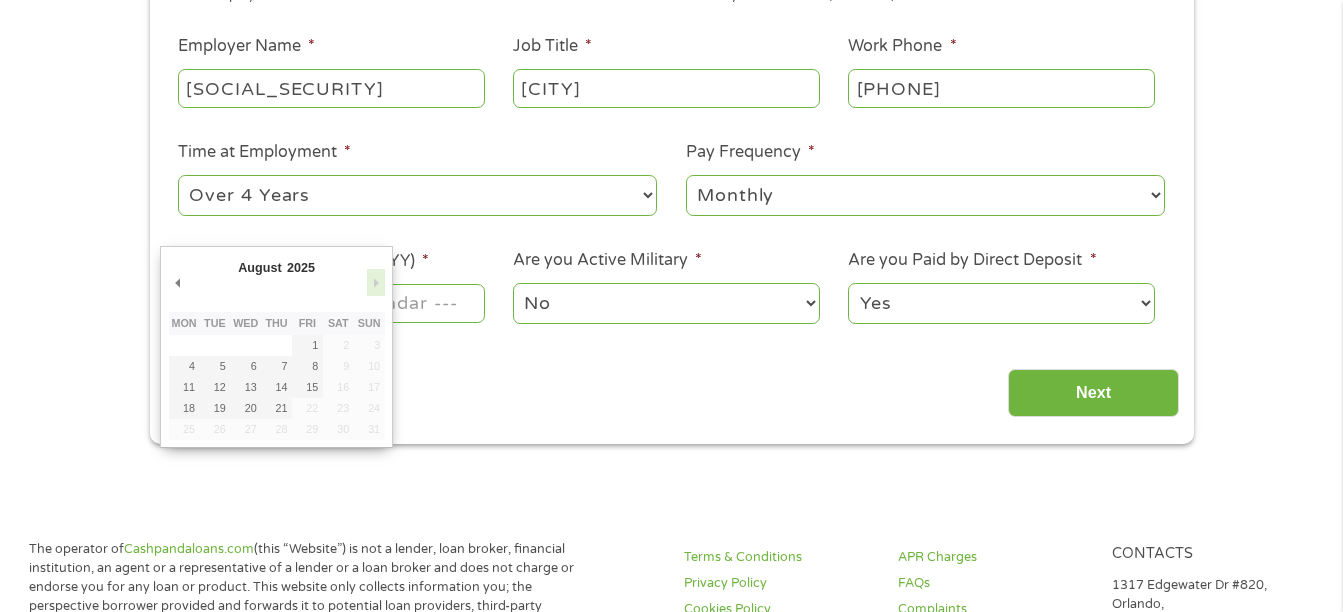 scroll, scrollTop: 443, scrollLeft: 0, axis: vertical 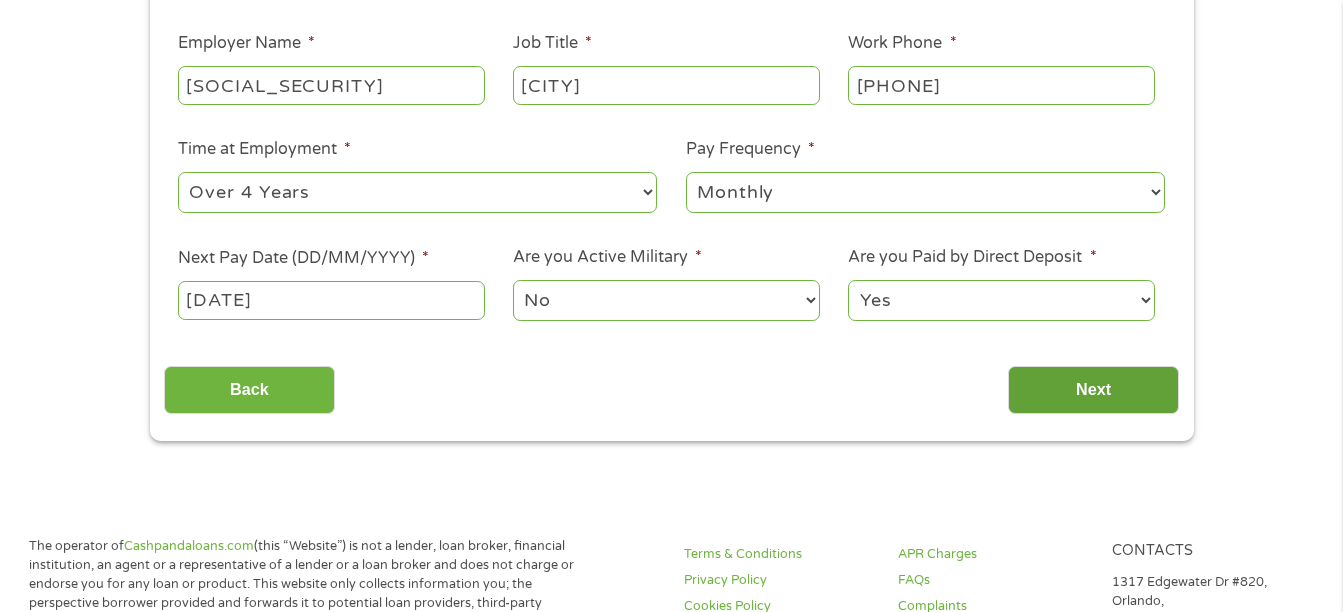 click on "Next" at bounding box center (1093, 390) 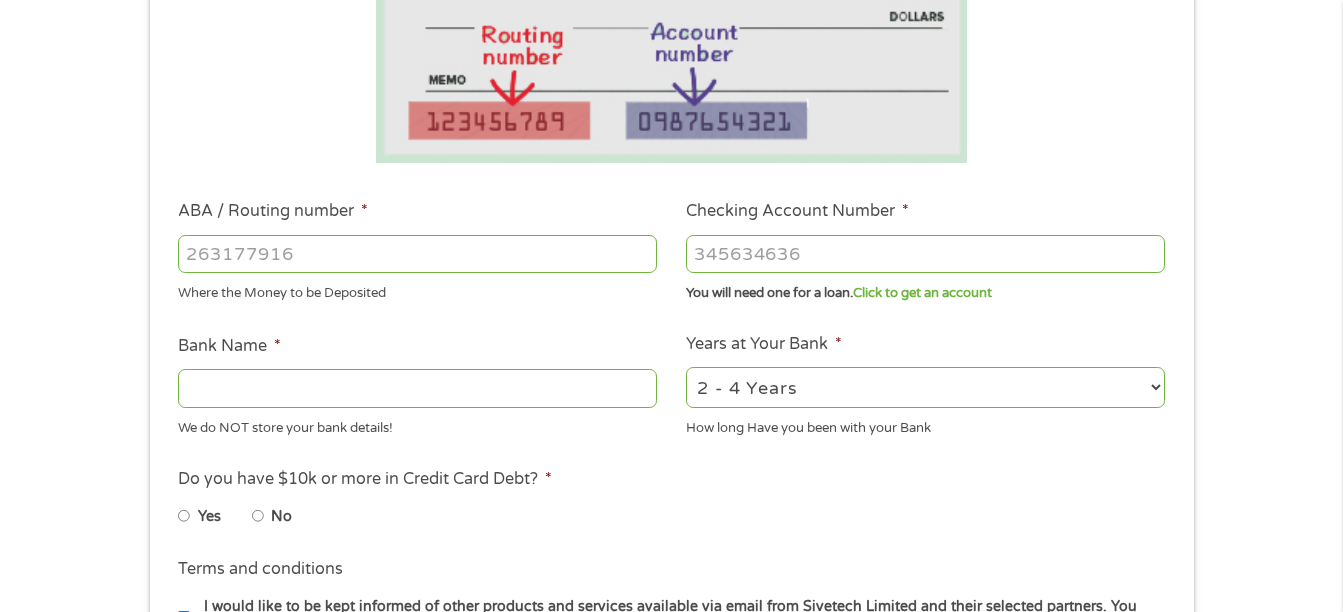 scroll, scrollTop: 8, scrollLeft: 8, axis: both 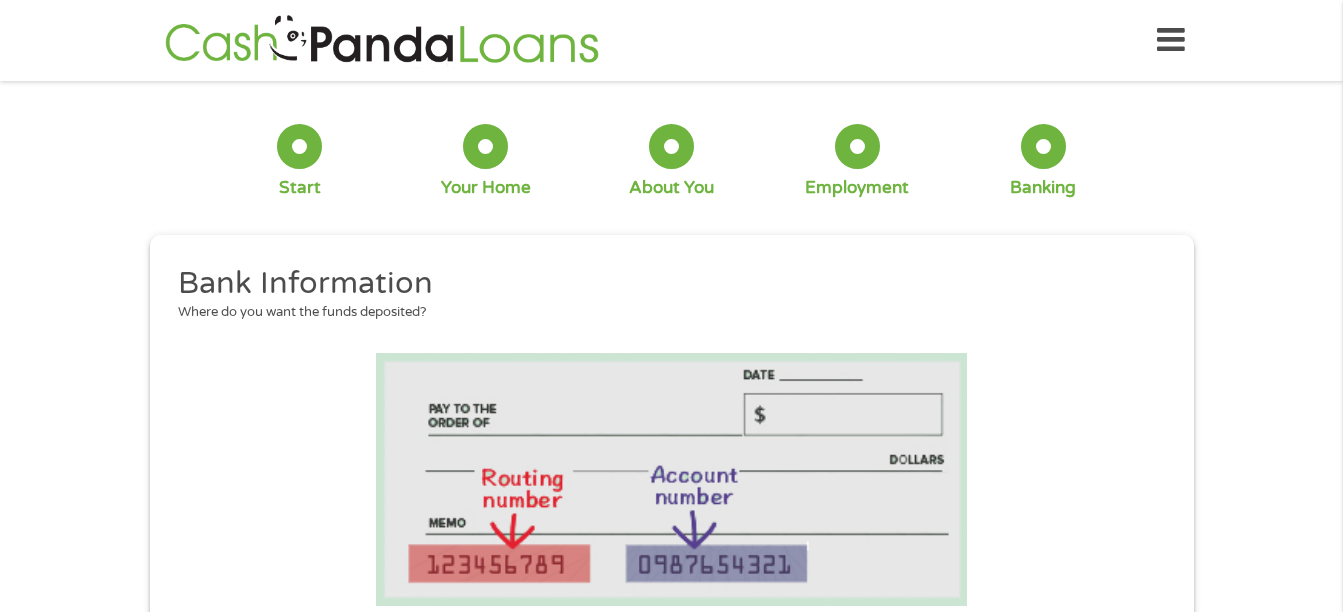click on "1 Start 2 Your Home 3 About You 4 Employment 5 Banking 6
This field is hidden when viewing the form gclid [URL] This field is hidden when viewing the form Referrer [URL] This field is hidden when viewing the form Source adwords This field is hidden when viewing the form Campaign 22549846227 This field is hidden when viewing the form Medium adwords This field is hidden when viewing the form adgroup 188036189468 This field is hidden when viewing the form creative 752033242951 position keyword matchtype c" at bounding box center [671, 711] 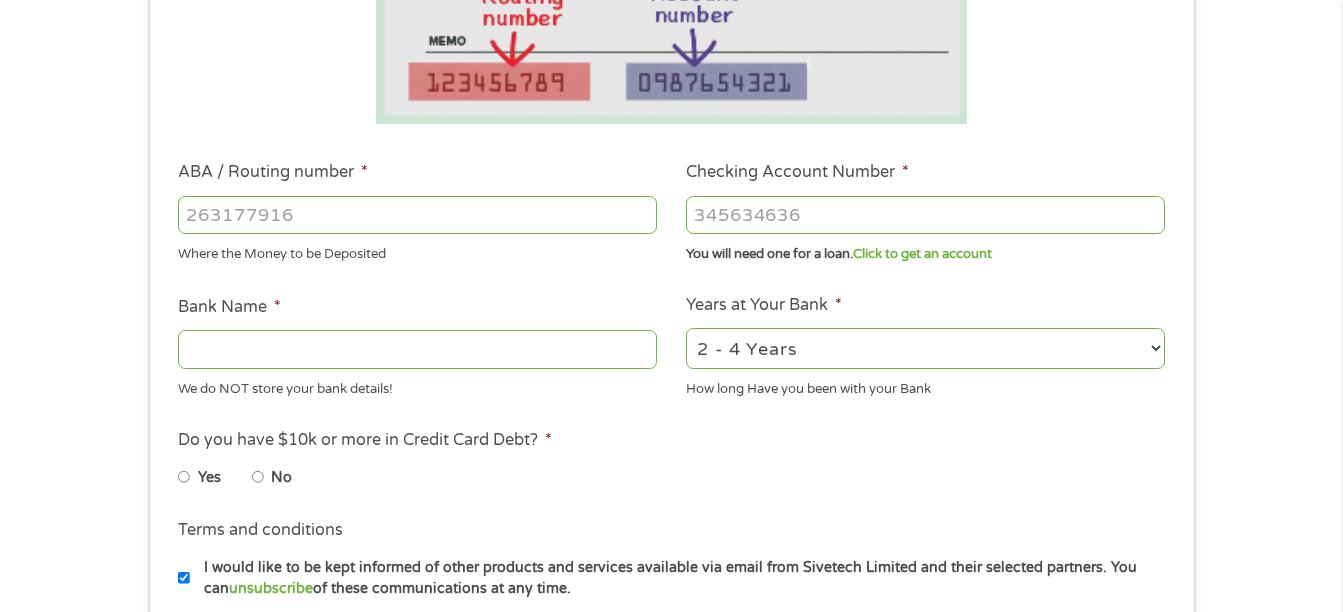 scroll, scrollTop: 520, scrollLeft: 0, axis: vertical 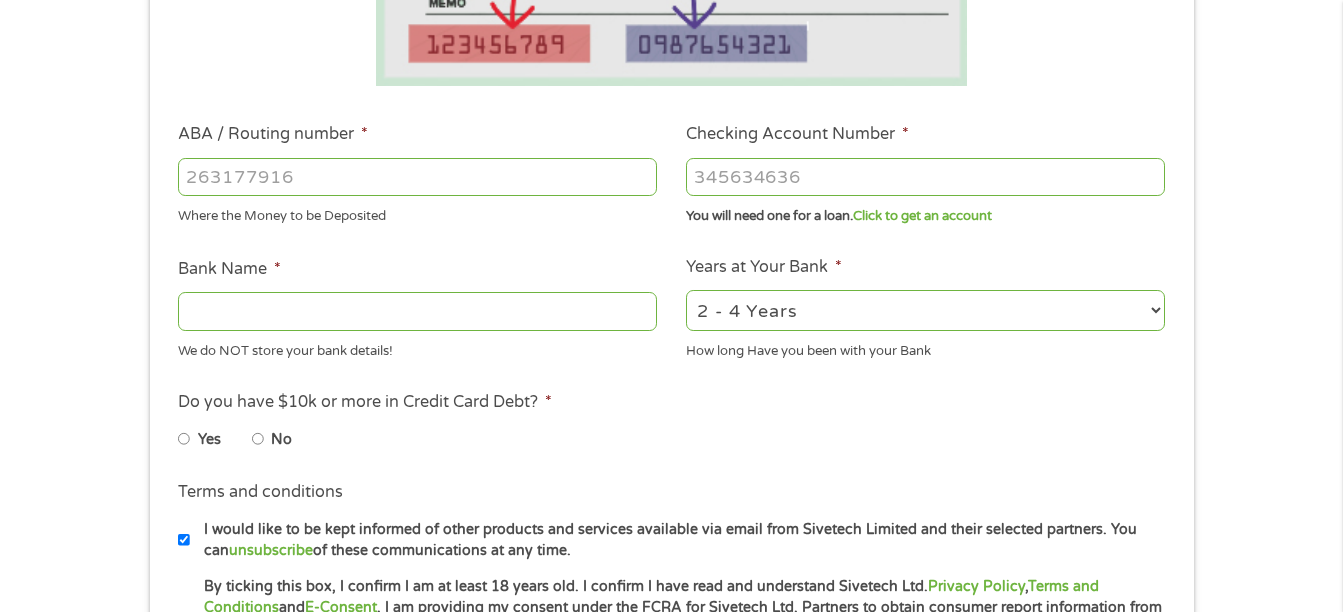 click on "Bank Name *" at bounding box center (417, 311) 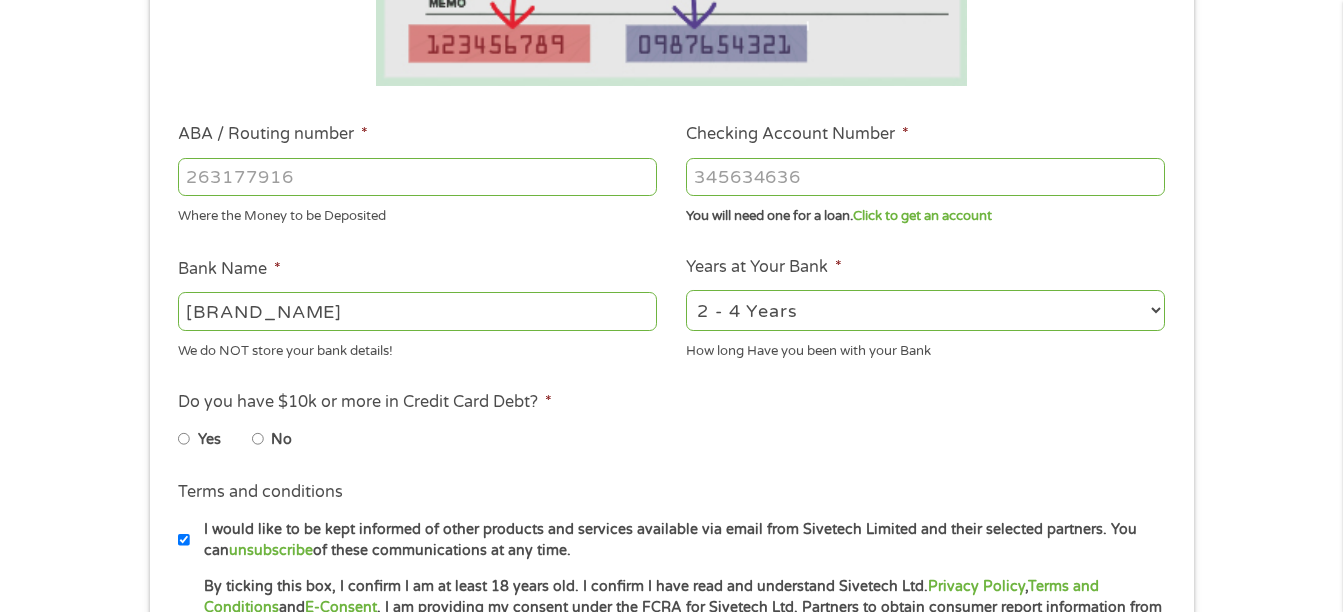 type on "[BRAND_NAME]" 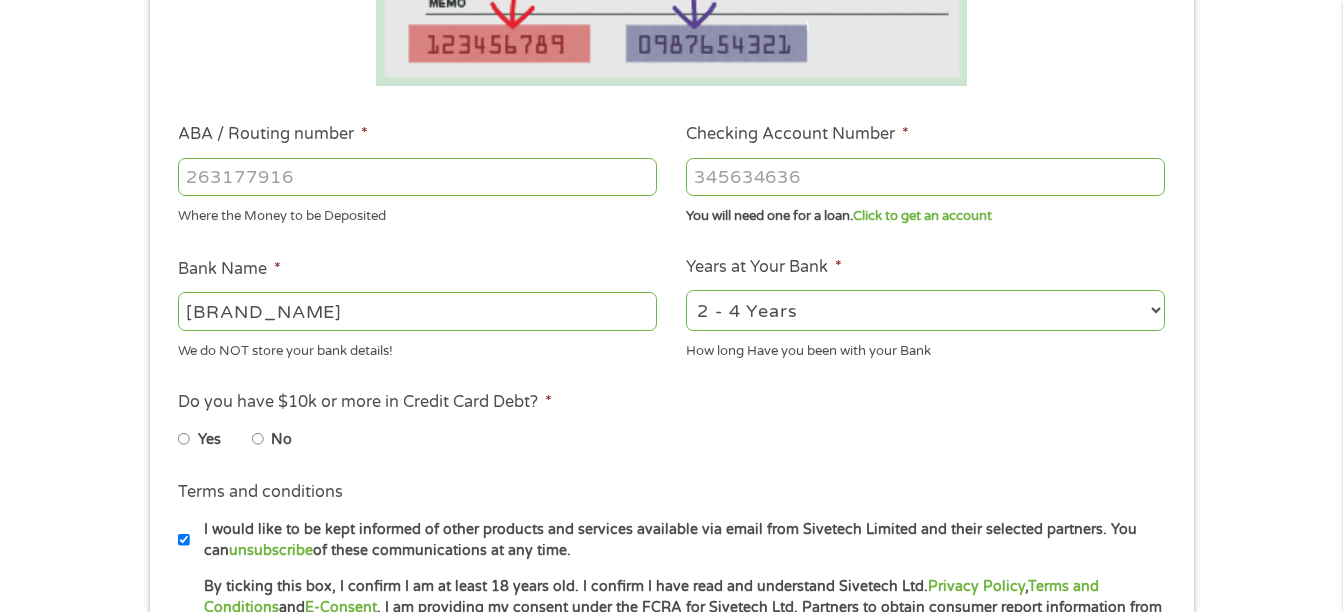 click on "2 - 4 Years 6 - 12 Months 1 - 2 Years Over 4 Years" at bounding box center (925, 310) 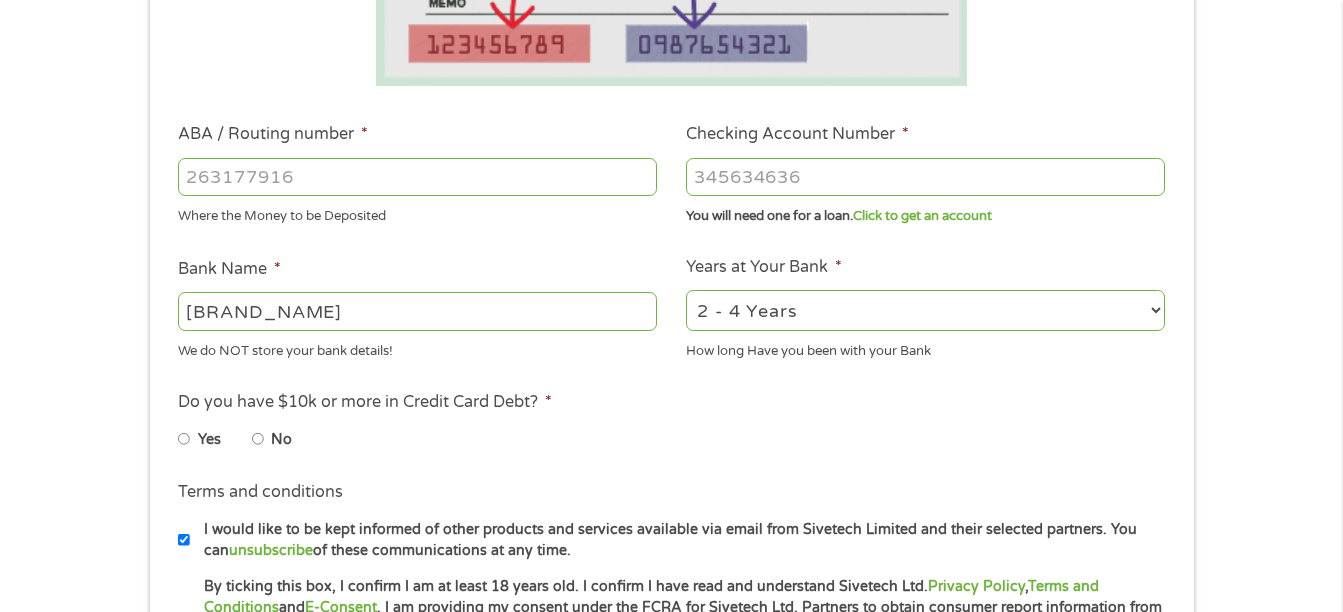 select on "60months" 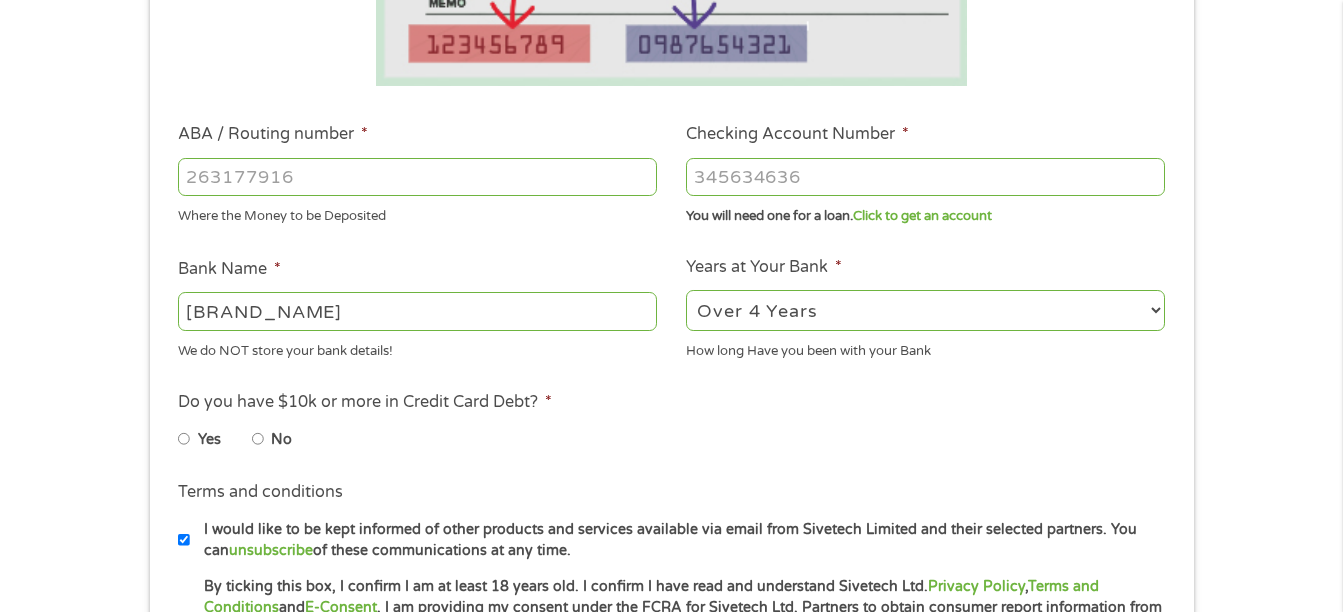 click on "2 - 4 Years 6 - 12 Months 1 - 2 Years Over 4 Years" at bounding box center [925, 310] 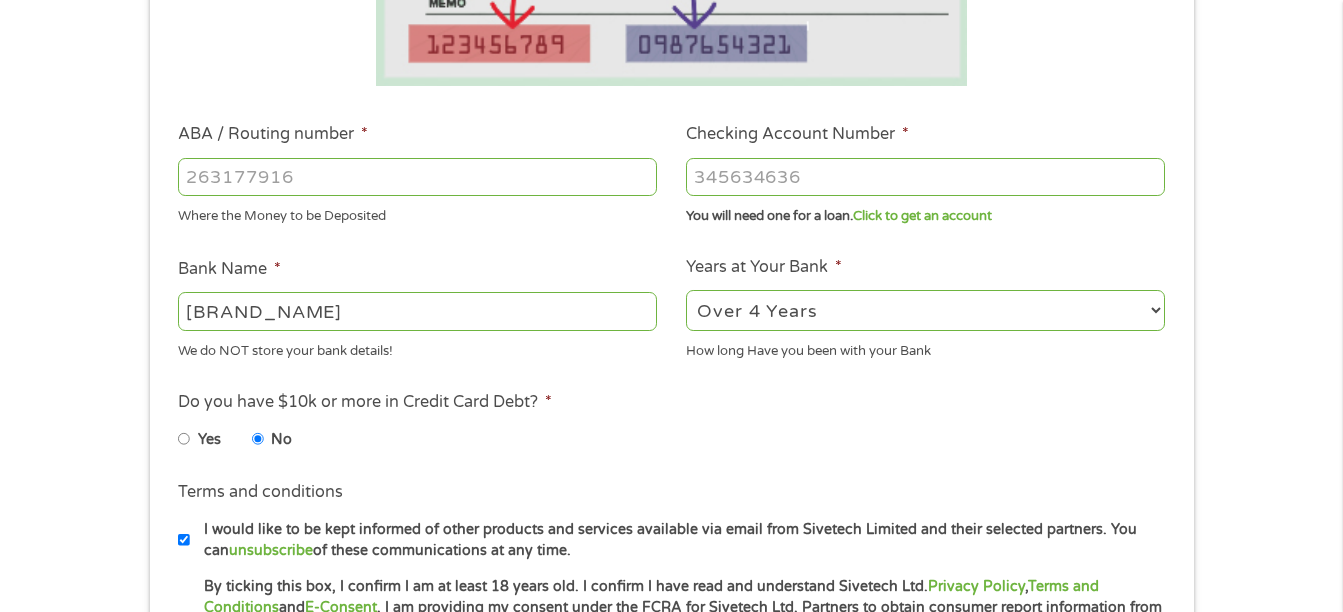 click on "ABA / Routing number *" at bounding box center (417, 177) 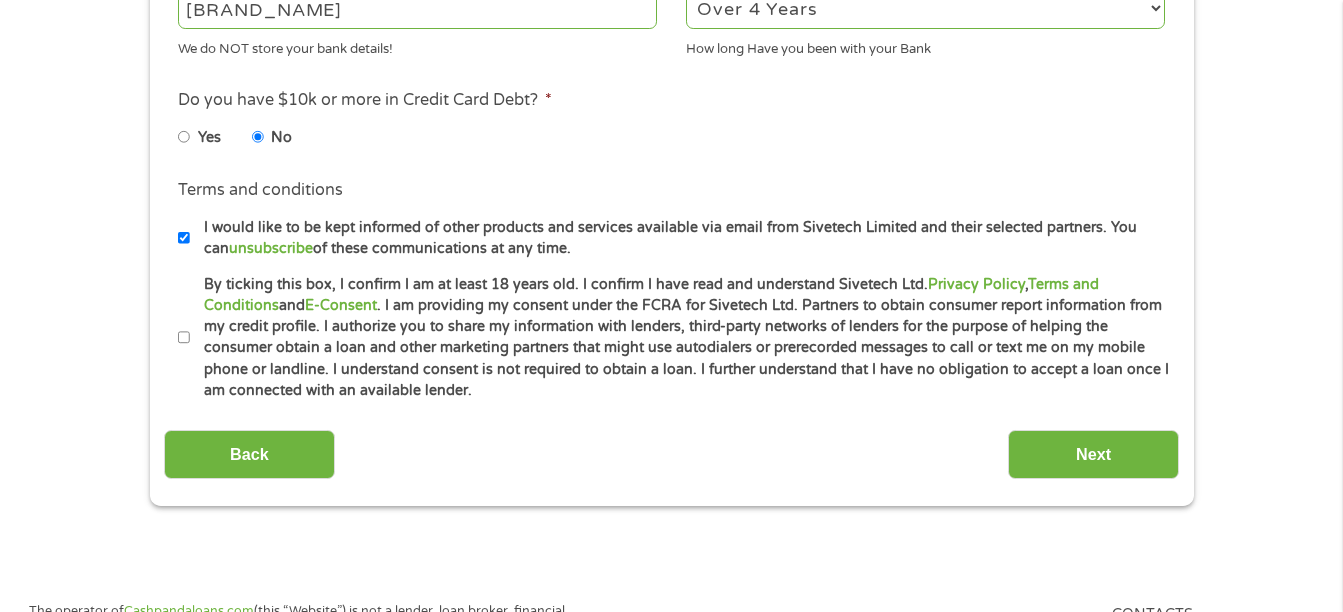 scroll, scrollTop: 1040, scrollLeft: 0, axis: vertical 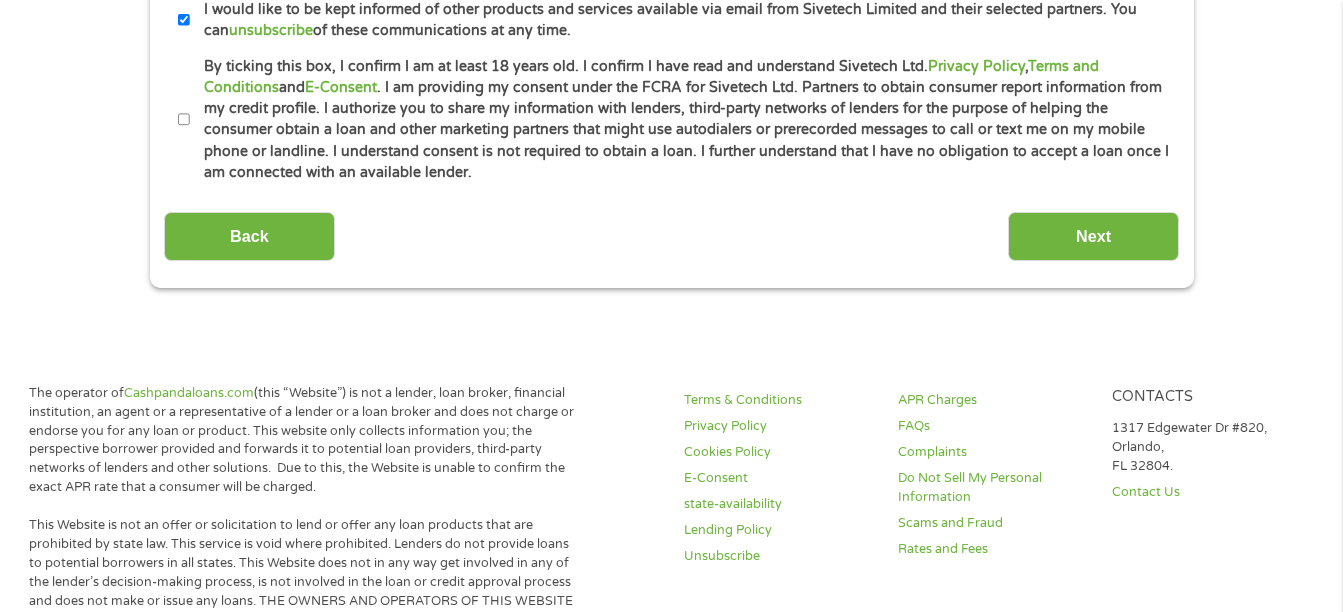 click on "I would like to be kept informed of other products and services available via email from Sivetech Limited and their selected partners. You can   unsubscribe   of these communications at any time." at bounding box center (184, 20) 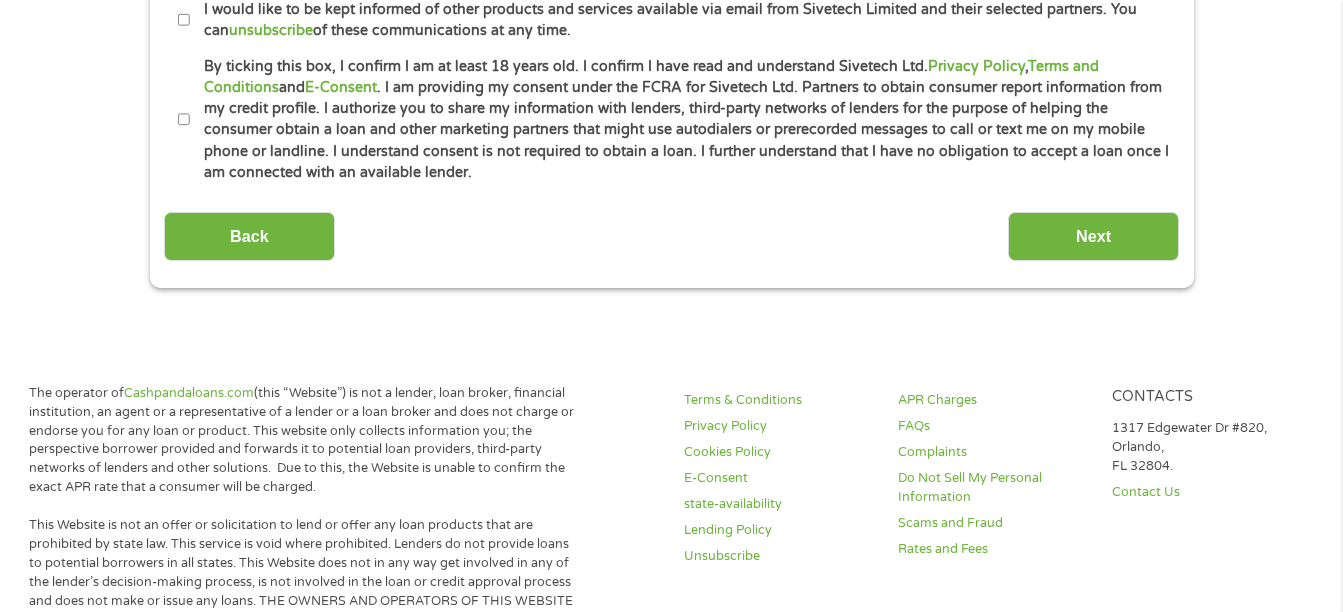 click on "By ticking this box, I confirm I am at least 18 years old. I confirm I have read and understand Sivetech Ltd.  Privacy Policy ,  Terms and Conditions  and  E-Consent . I am providing my consent under the FCRA for Sivetech Ltd. Partners to obtain consumer report information from my credit profile. I authorize you to share my information with lenders, third-party networks of lenders for the purpose of helping the consumer obtain a loan and other marketing partners that might use autodialers or prerecorded messages to call or text me on my mobile phone or landline. I understand consent is not required to obtain a loan. I further understand that I have no obligation to accept a loan once I am connected with an available lender." at bounding box center [184, 120] 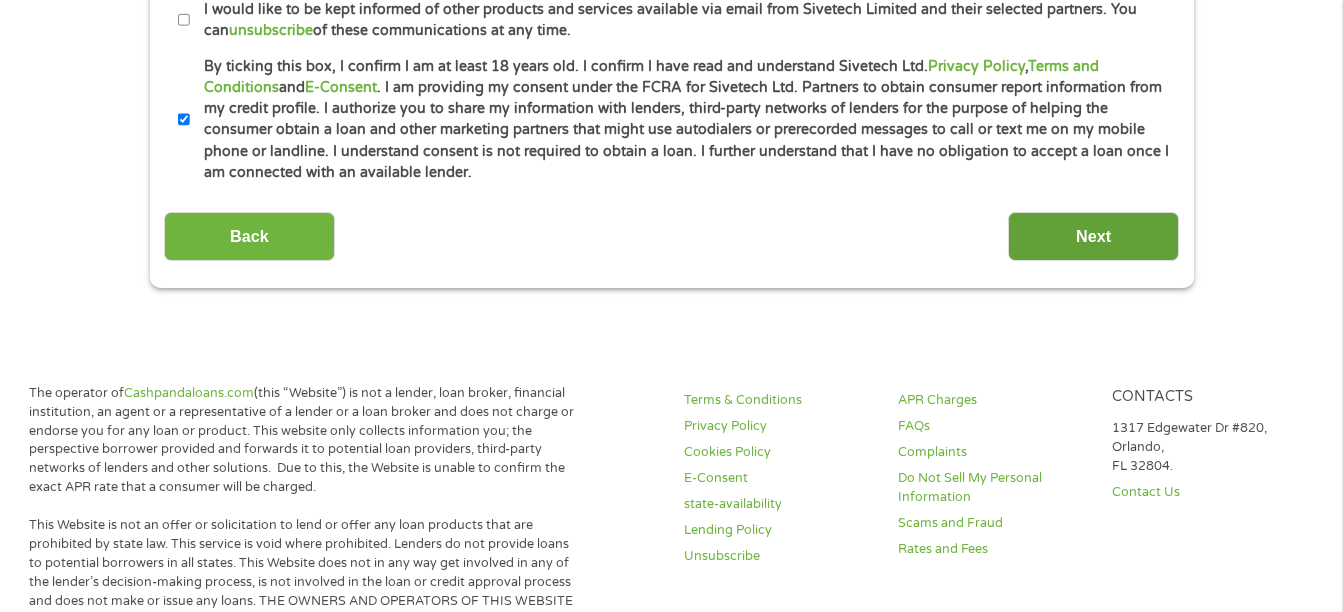 click on "Next" at bounding box center [1093, 236] 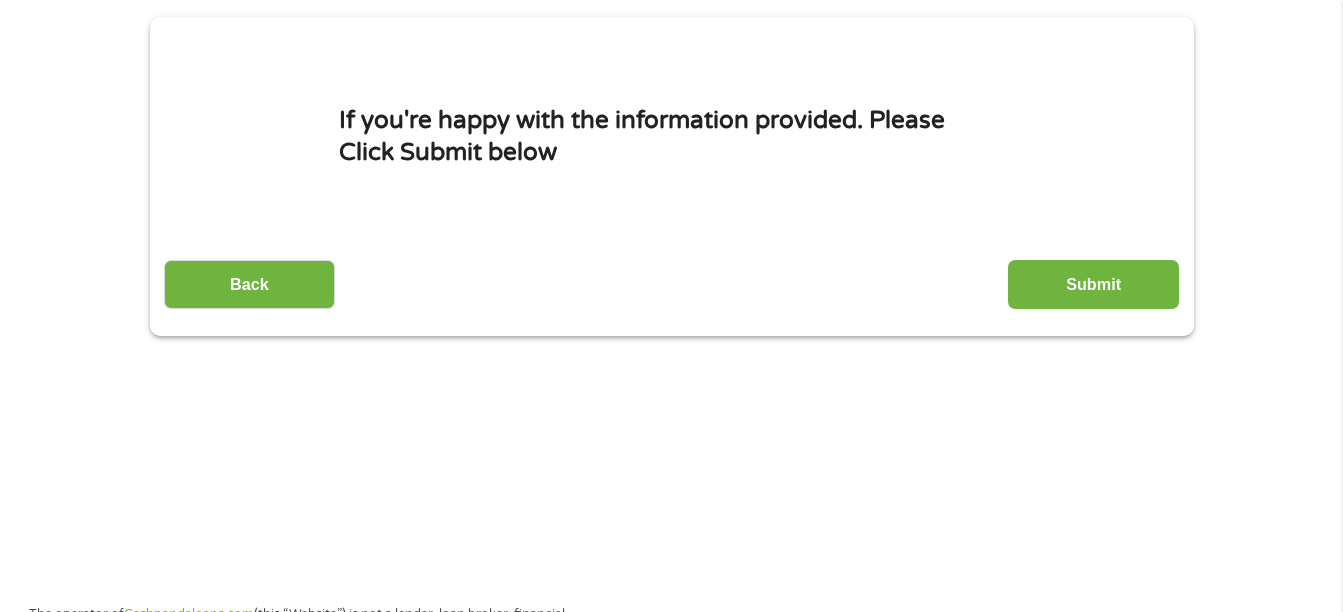 scroll, scrollTop: 0, scrollLeft: 0, axis: both 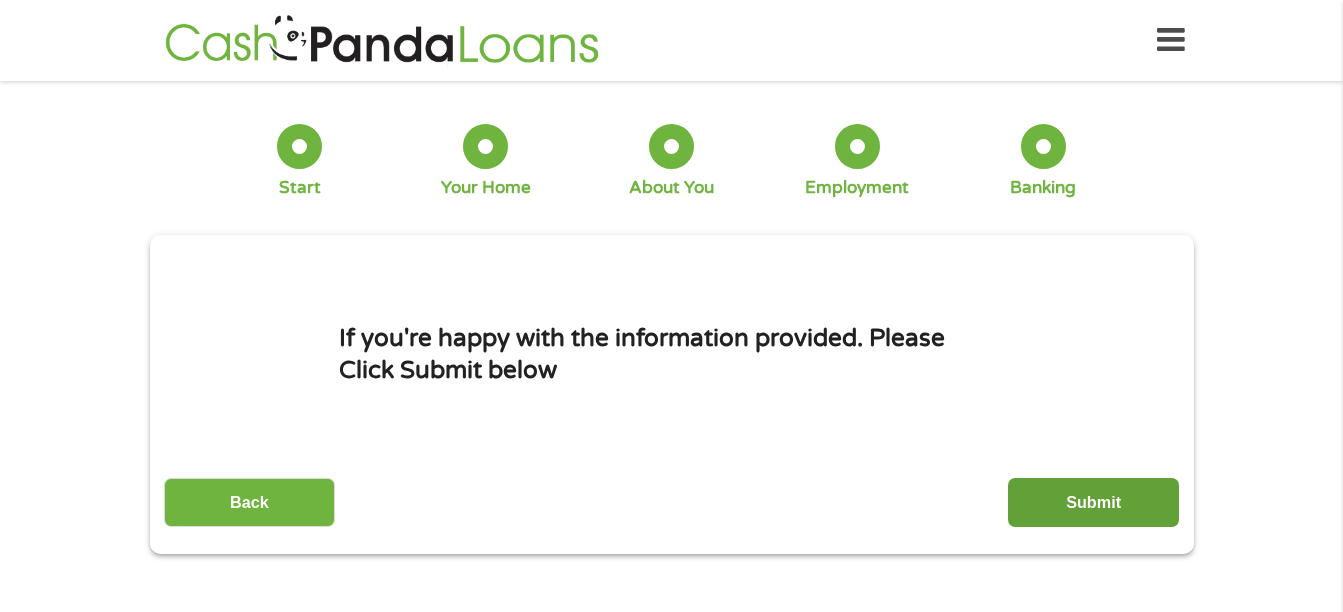 click on "Submit" at bounding box center (1093, 502) 